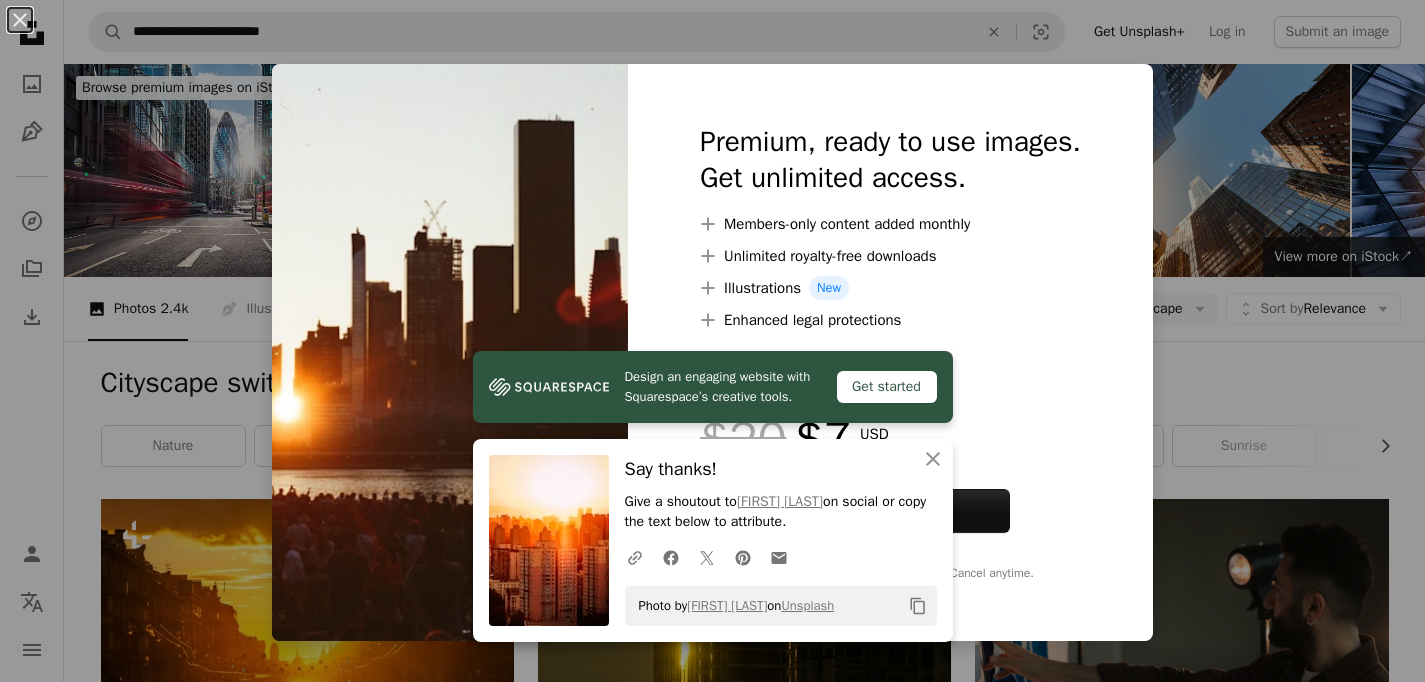 scroll, scrollTop: 1043, scrollLeft: 0, axis: vertical 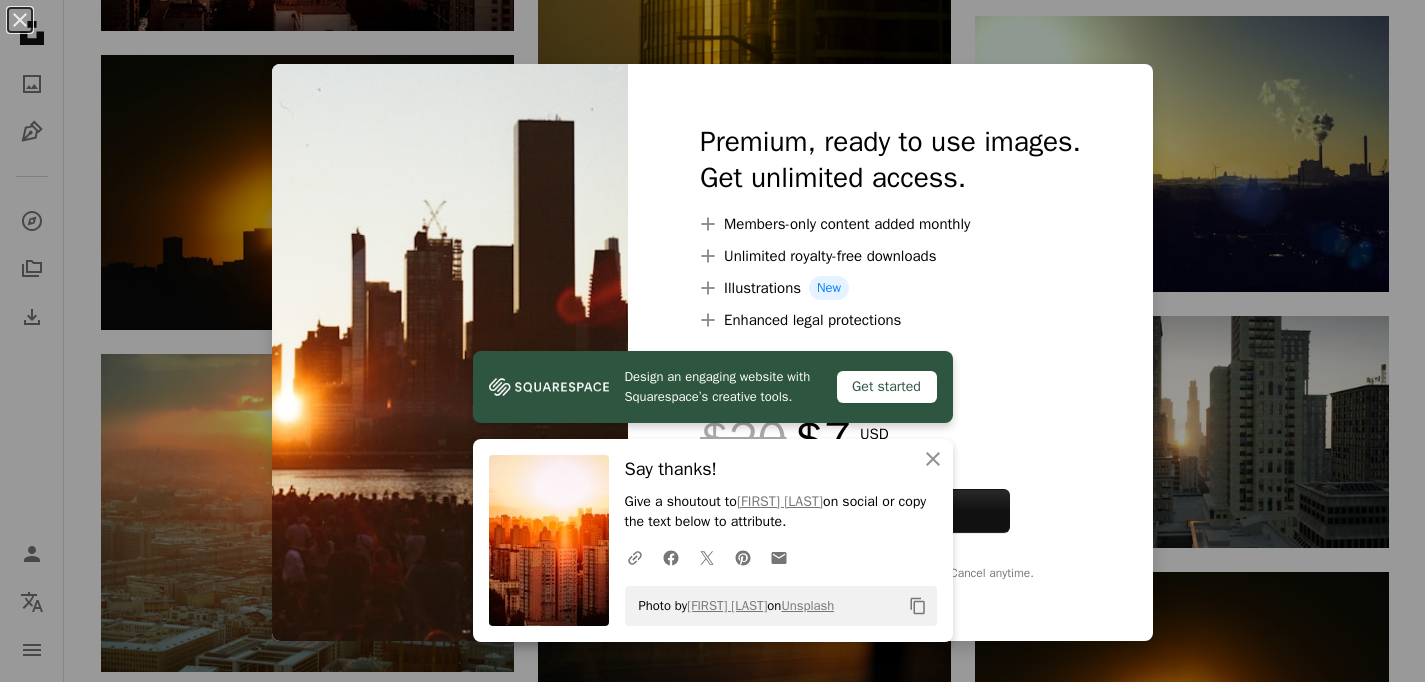 click on "[FIRST] [LAST]" at bounding box center (712, 341) 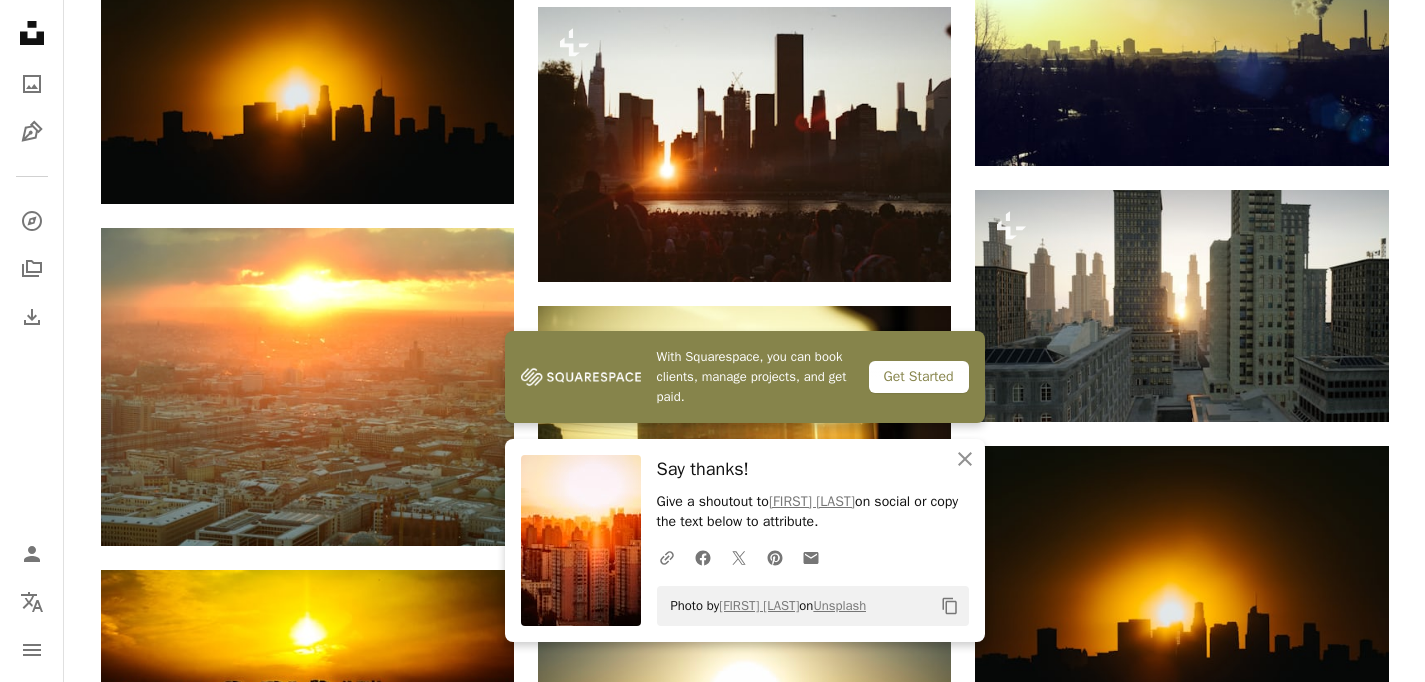 scroll, scrollTop: 1185, scrollLeft: 0, axis: vertical 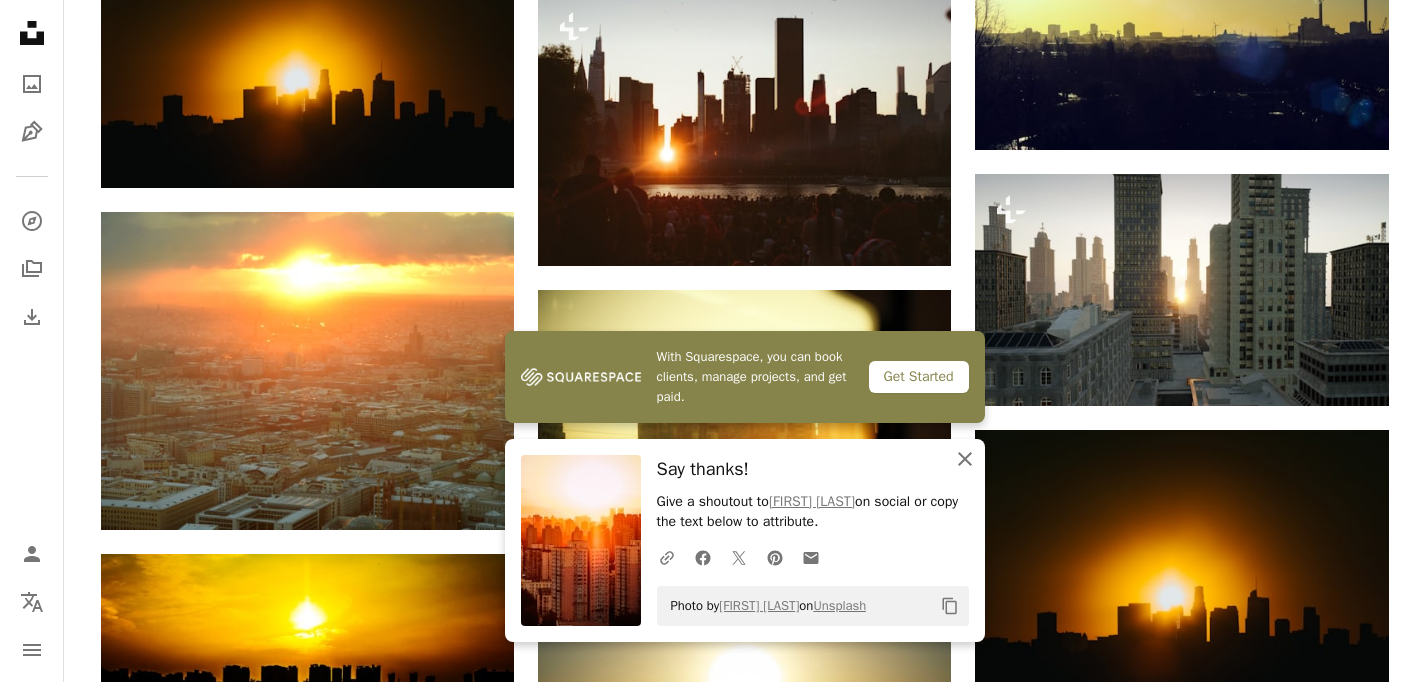 click 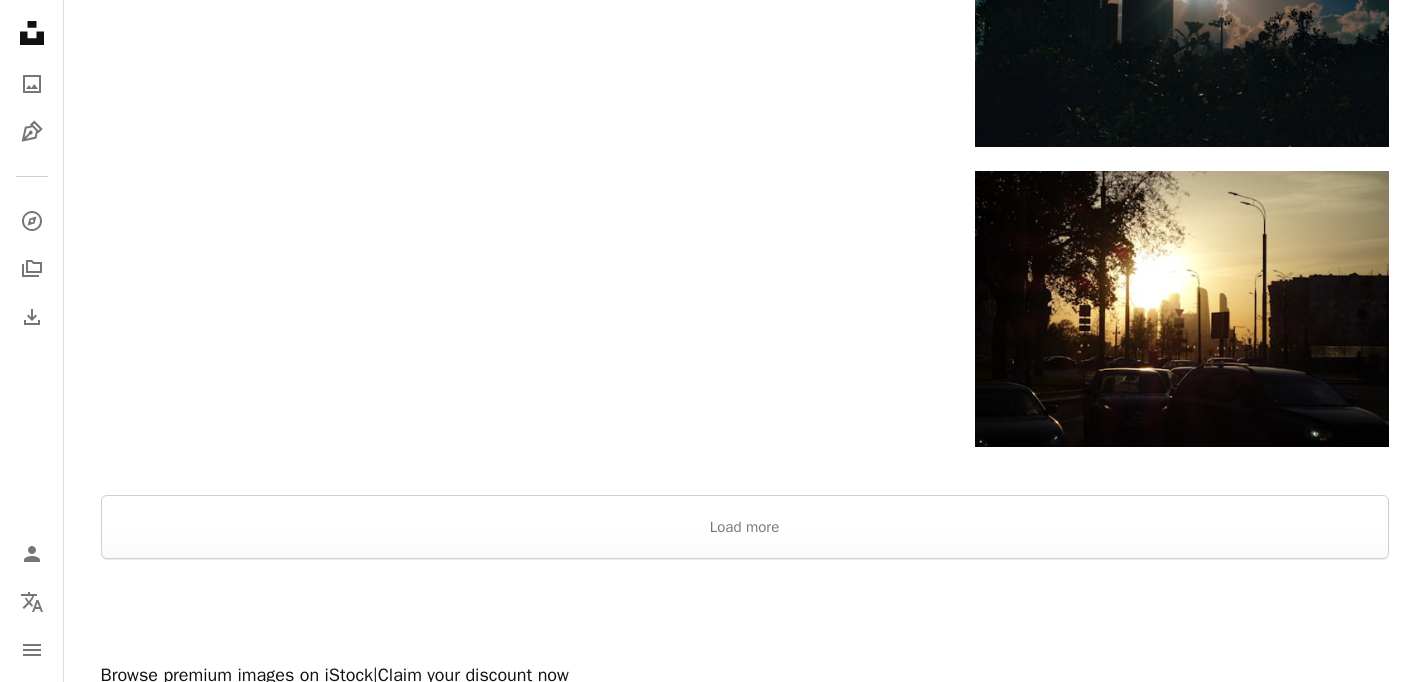 scroll, scrollTop: 2681, scrollLeft: 0, axis: vertical 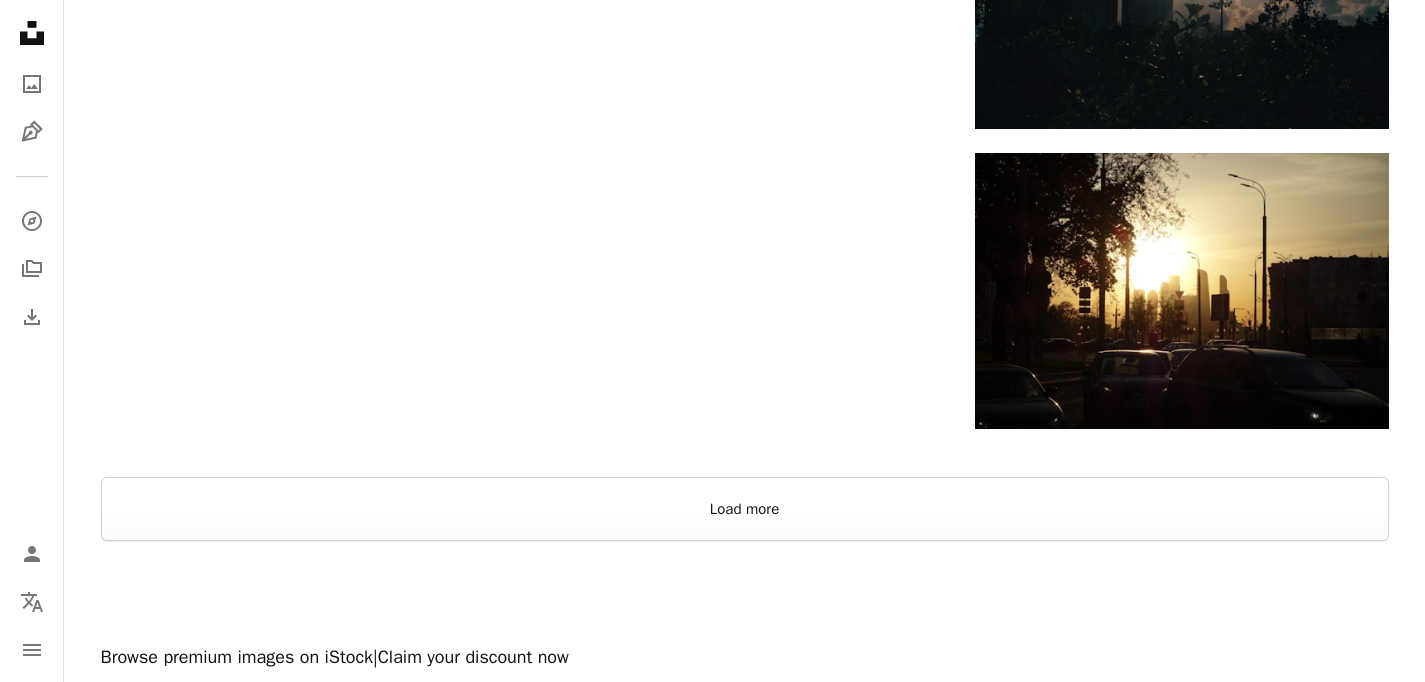 click on "Load more" at bounding box center [745, 509] 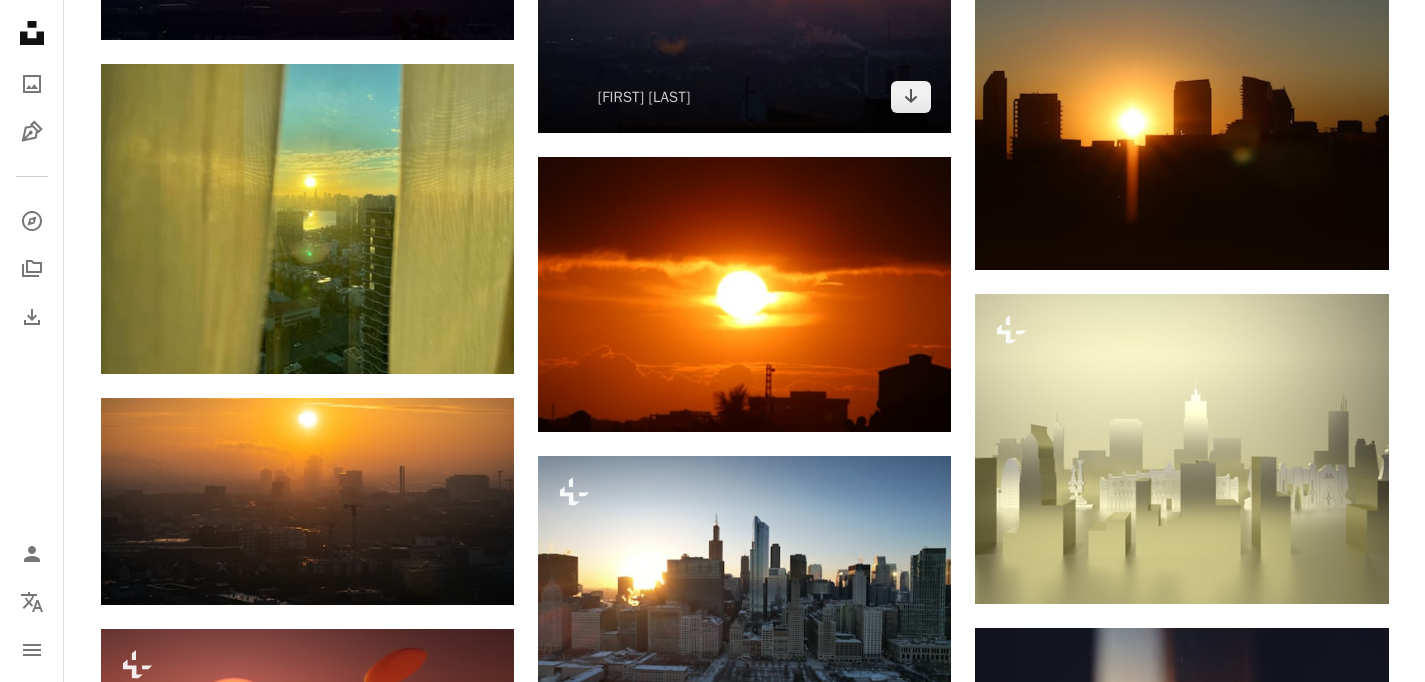 scroll, scrollTop: 4338, scrollLeft: 0, axis: vertical 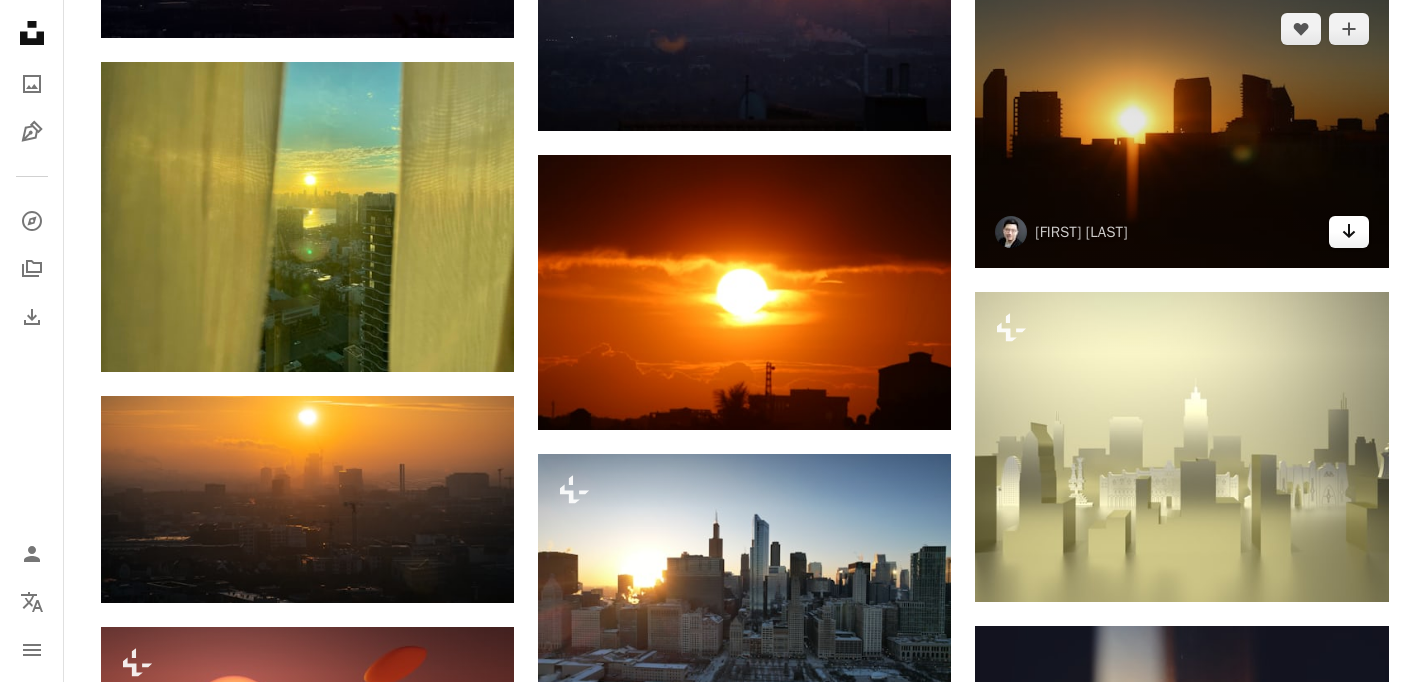 click on "Arrow pointing down" 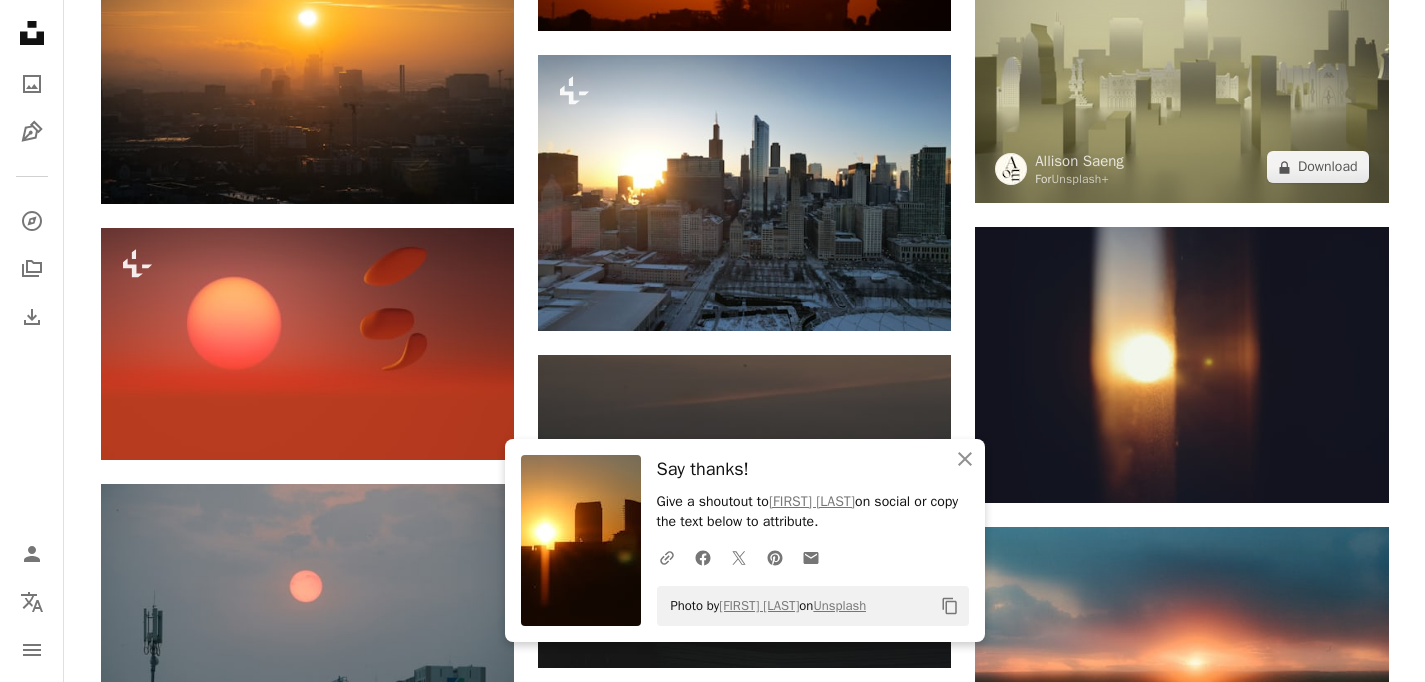 scroll, scrollTop: 4734, scrollLeft: 0, axis: vertical 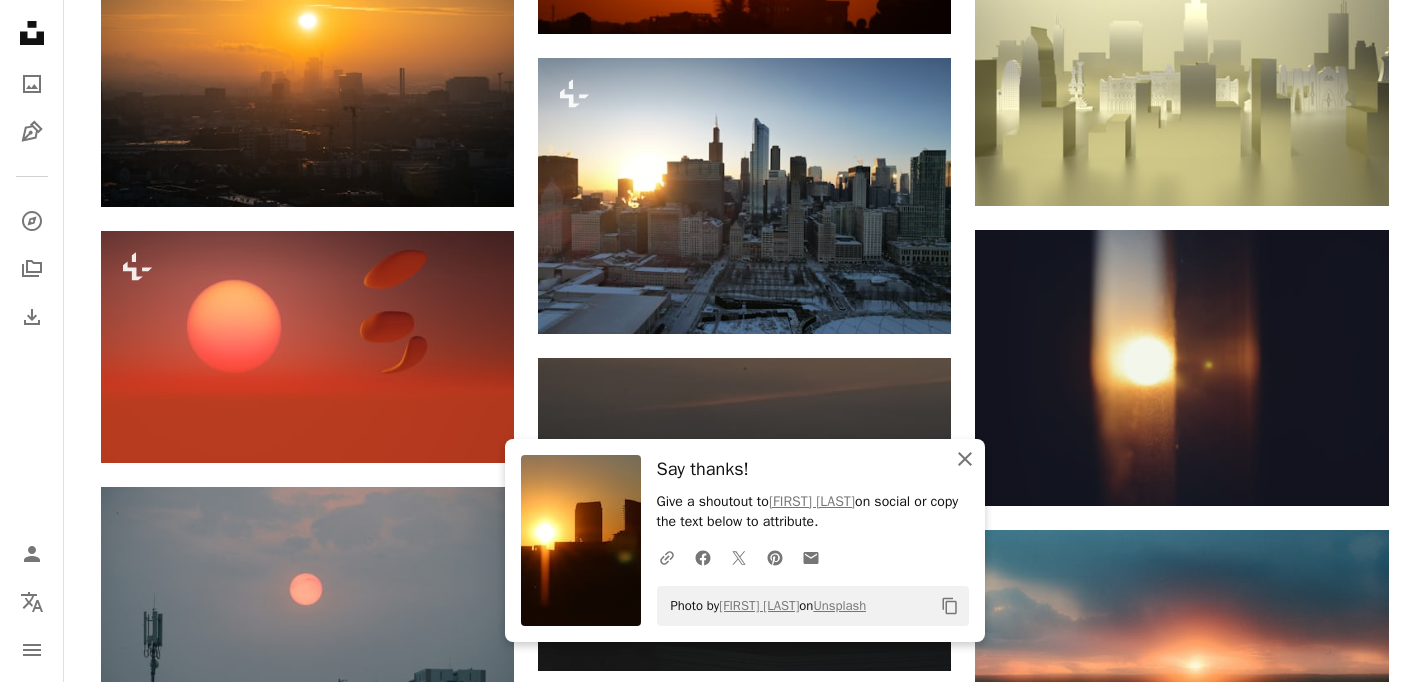 click on "An X shape Close" at bounding box center (965, 459) 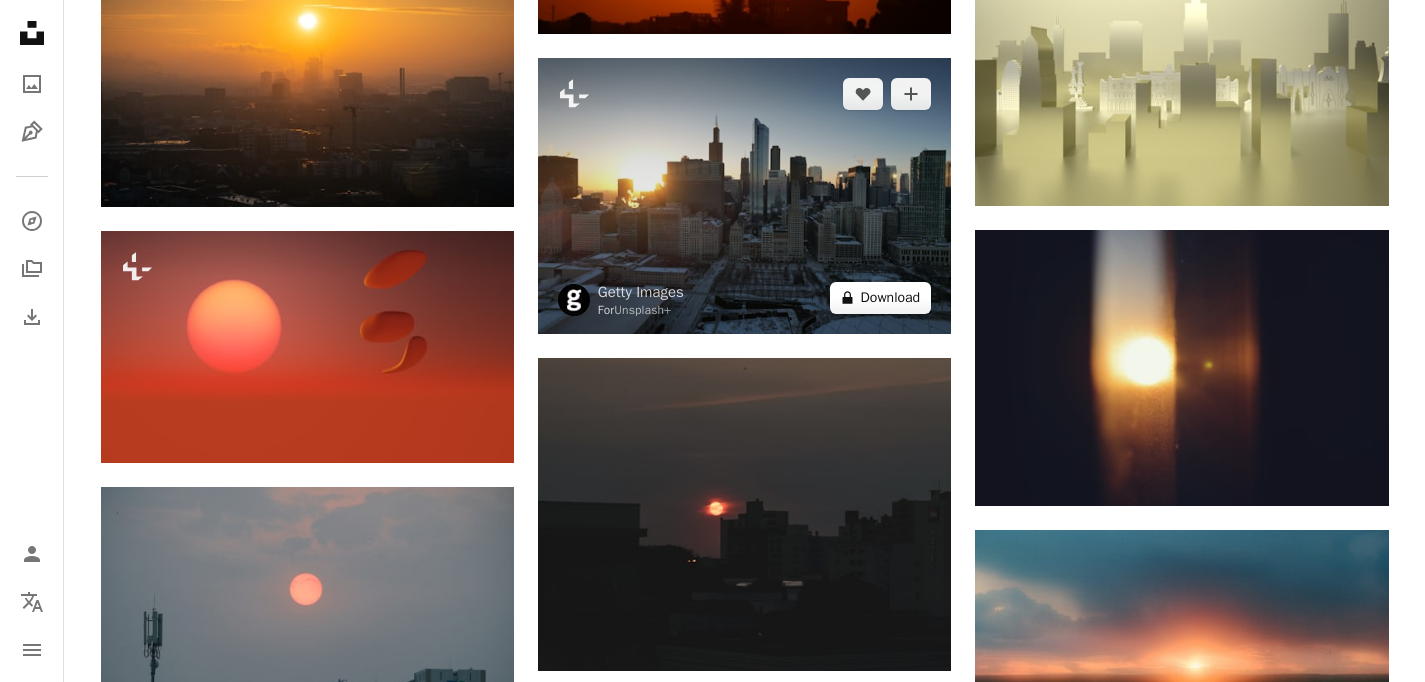 click on "A lock Download" at bounding box center (881, 298) 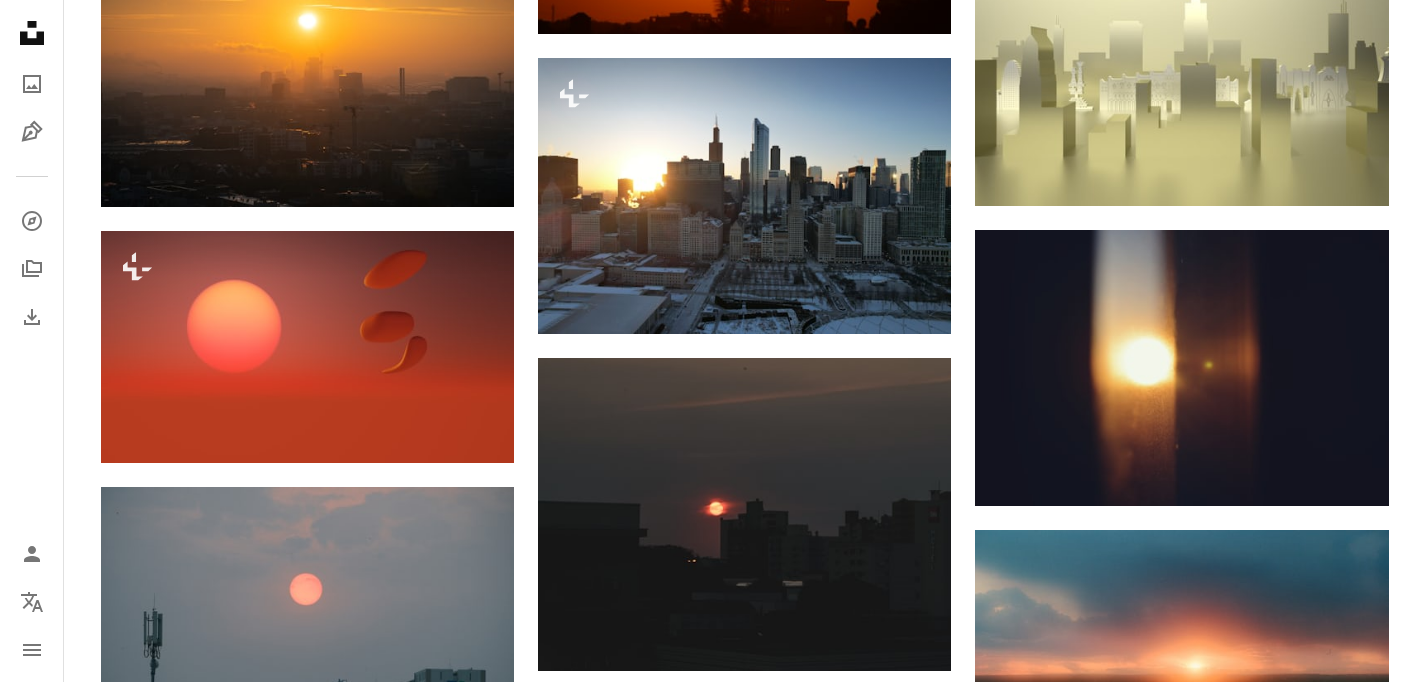 click on "An X shape Premium, ready to use images. Get unlimited access. A plus sign Members-only content added monthly A plus sign Unlimited royalty-free downloads A plus sign Illustrations  New A plus sign Enhanced legal protections yearly 65%  off monthly $20   $7 USD per month * Get  Unsplash+ * When paid annually, billed upfront  $84 Taxes where applicable. Renews automatically. Cancel anytime." at bounding box center (712, 3117) 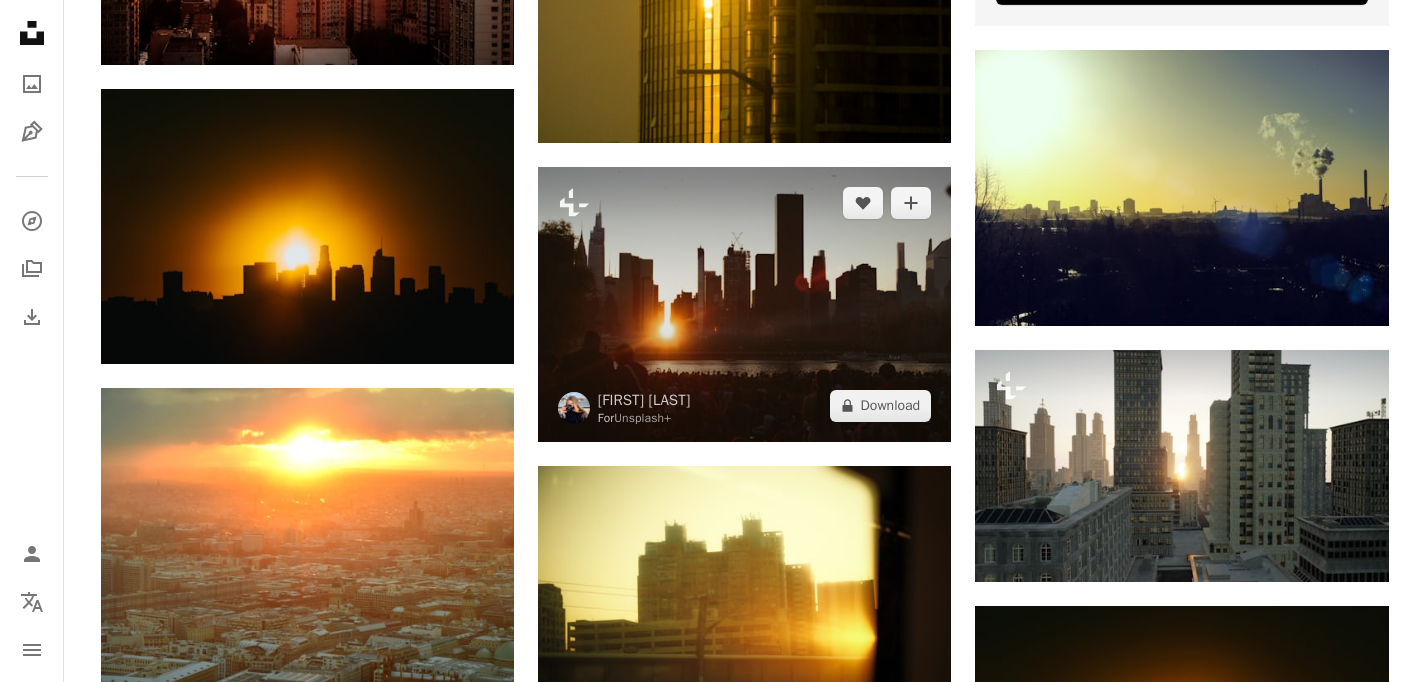 scroll, scrollTop: 0, scrollLeft: 0, axis: both 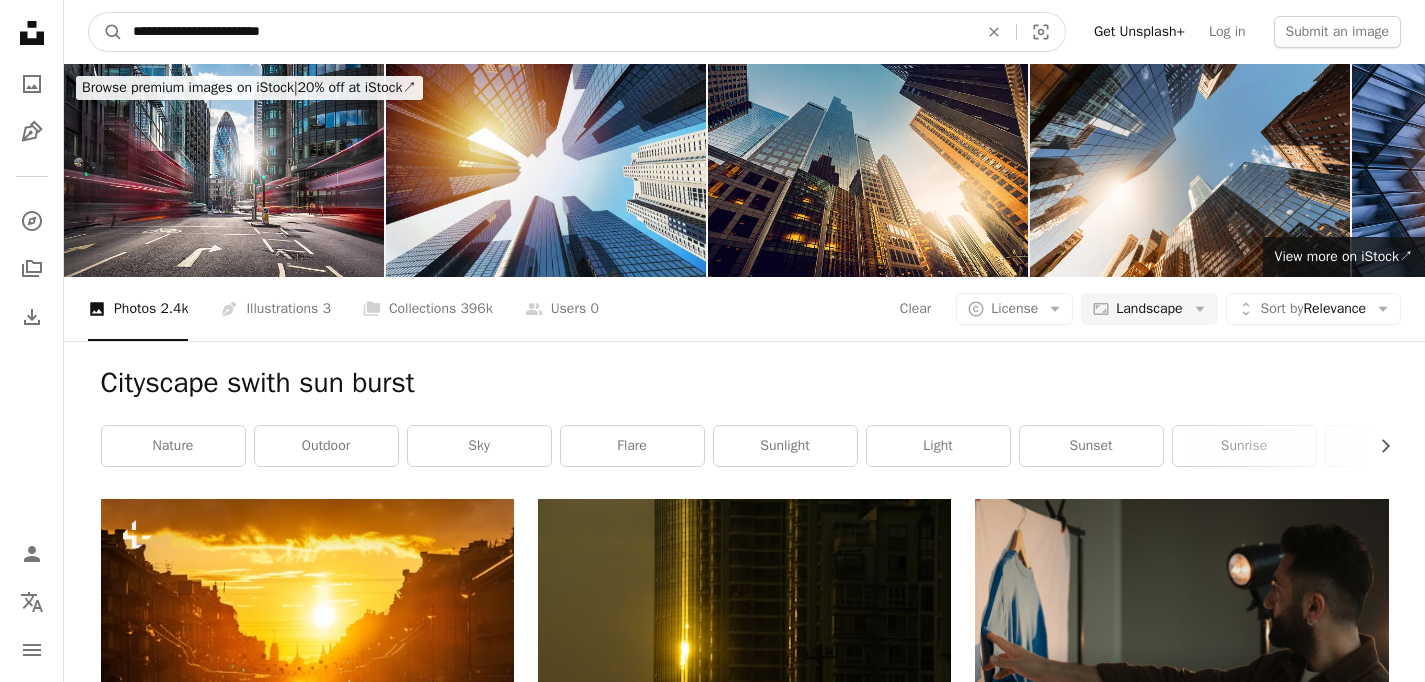 drag, startPoint x: 313, startPoint y: 31, endPoint x: 218, endPoint y: 33, distance: 95.02105 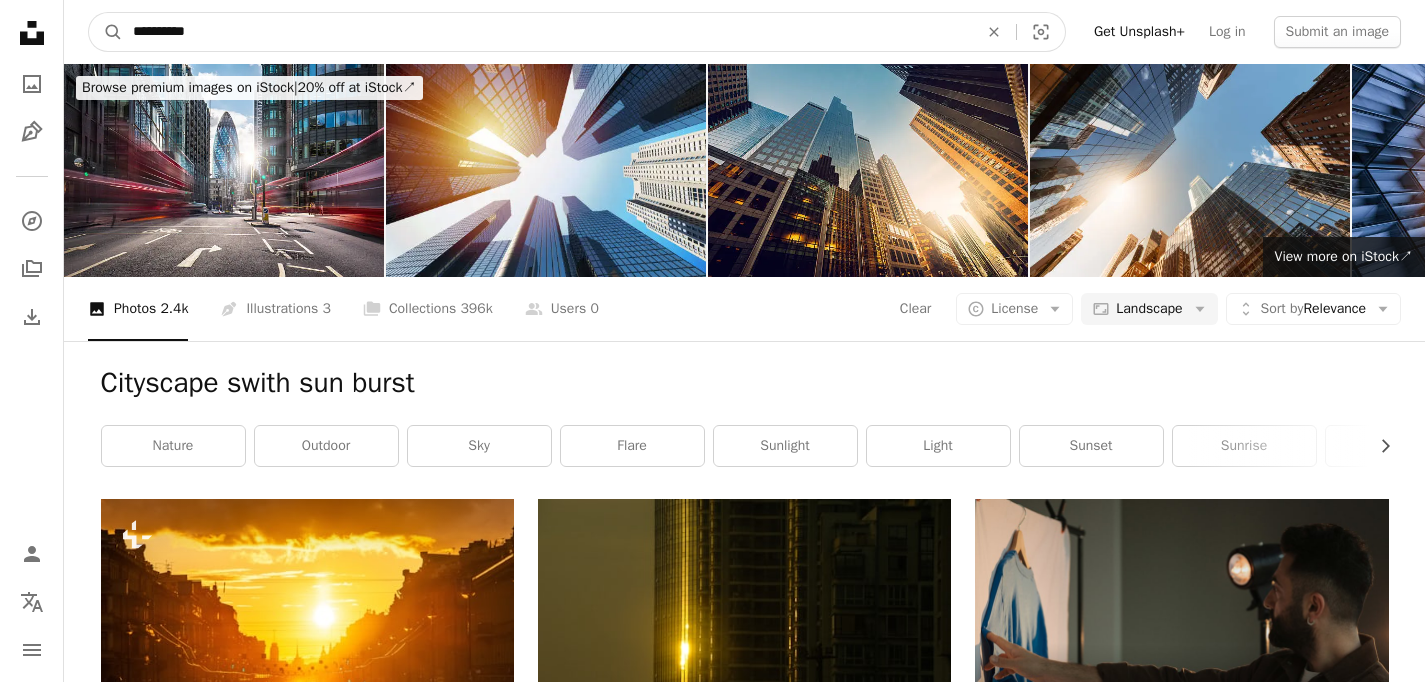 click on "*********" at bounding box center [547, 32] 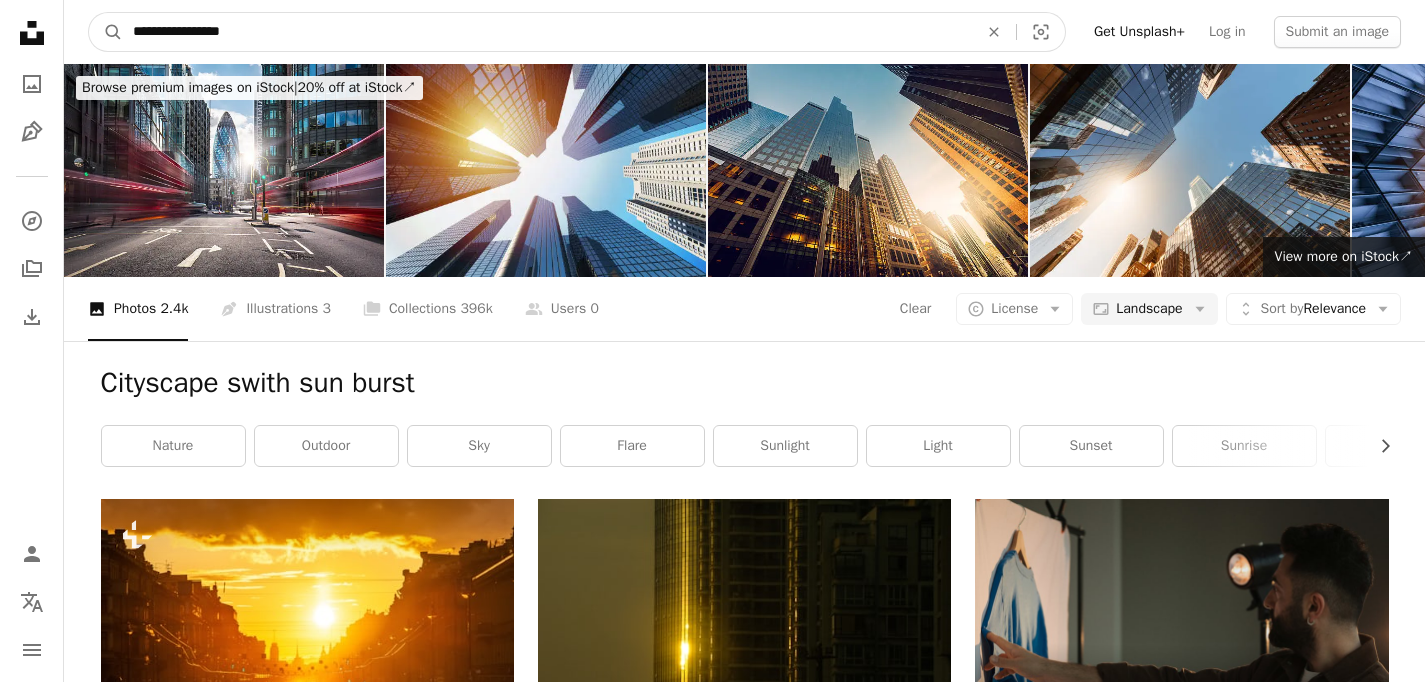 type on "**********" 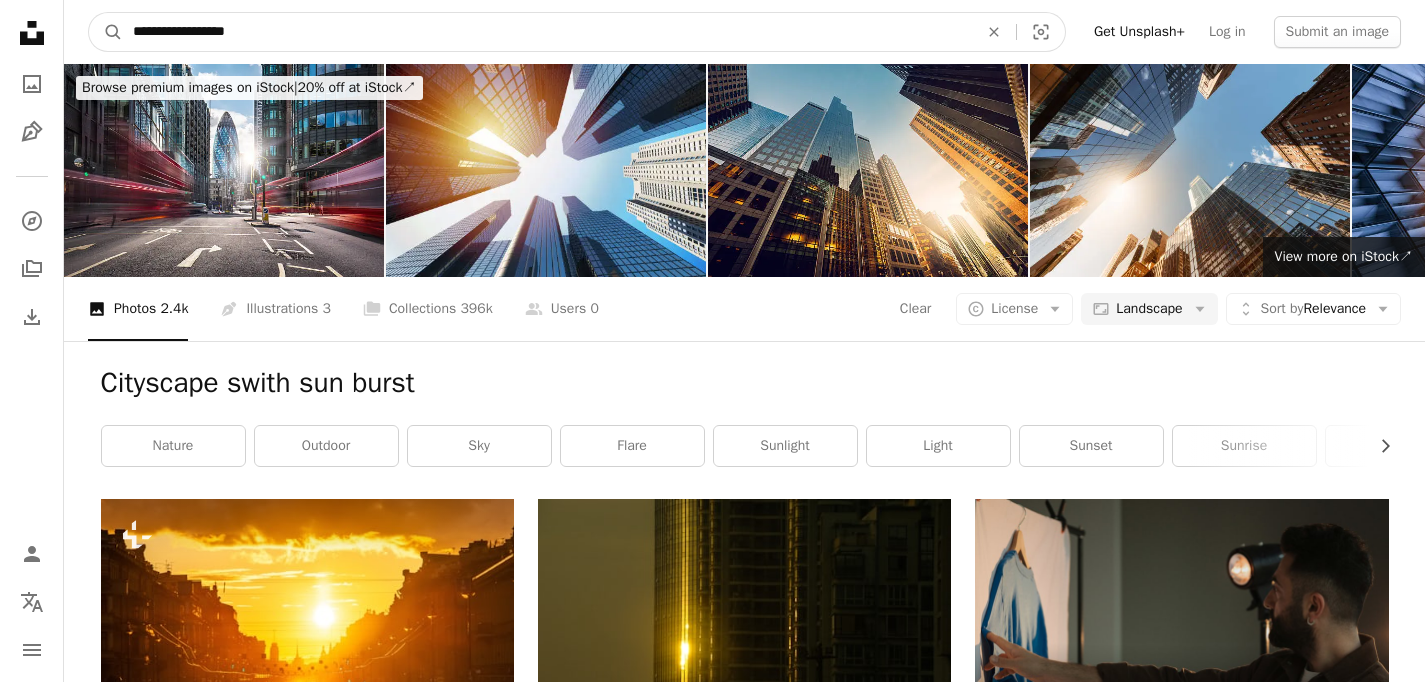 click on "A magnifying glass" at bounding box center [106, 32] 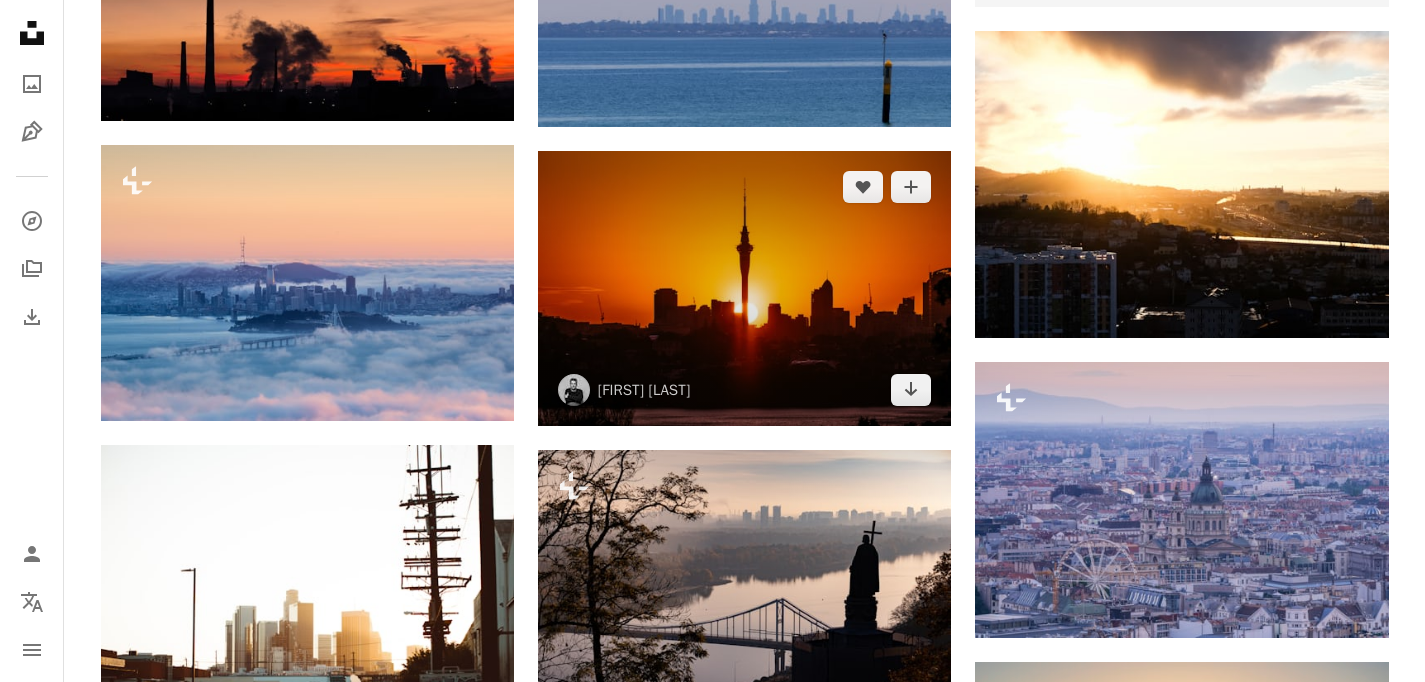 scroll, scrollTop: 1066, scrollLeft: 0, axis: vertical 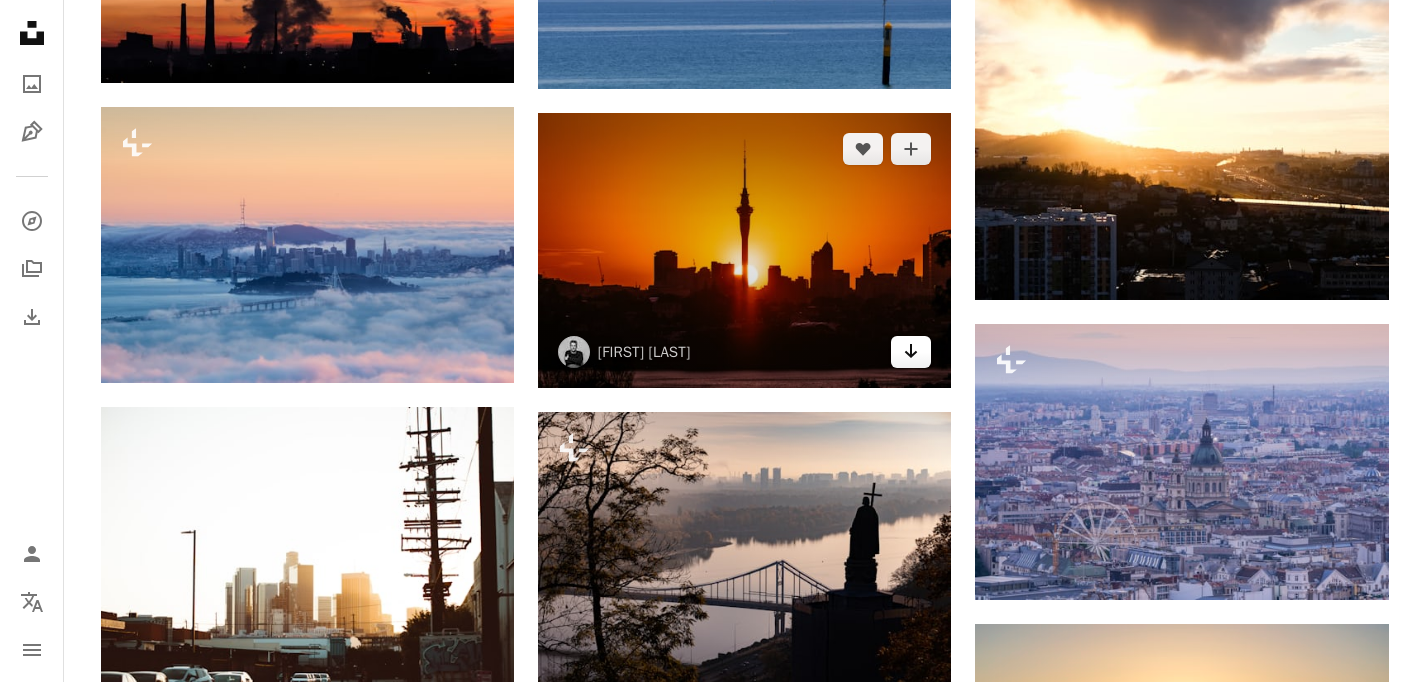 click on "Arrow pointing down" at bounding box center [911, 352] 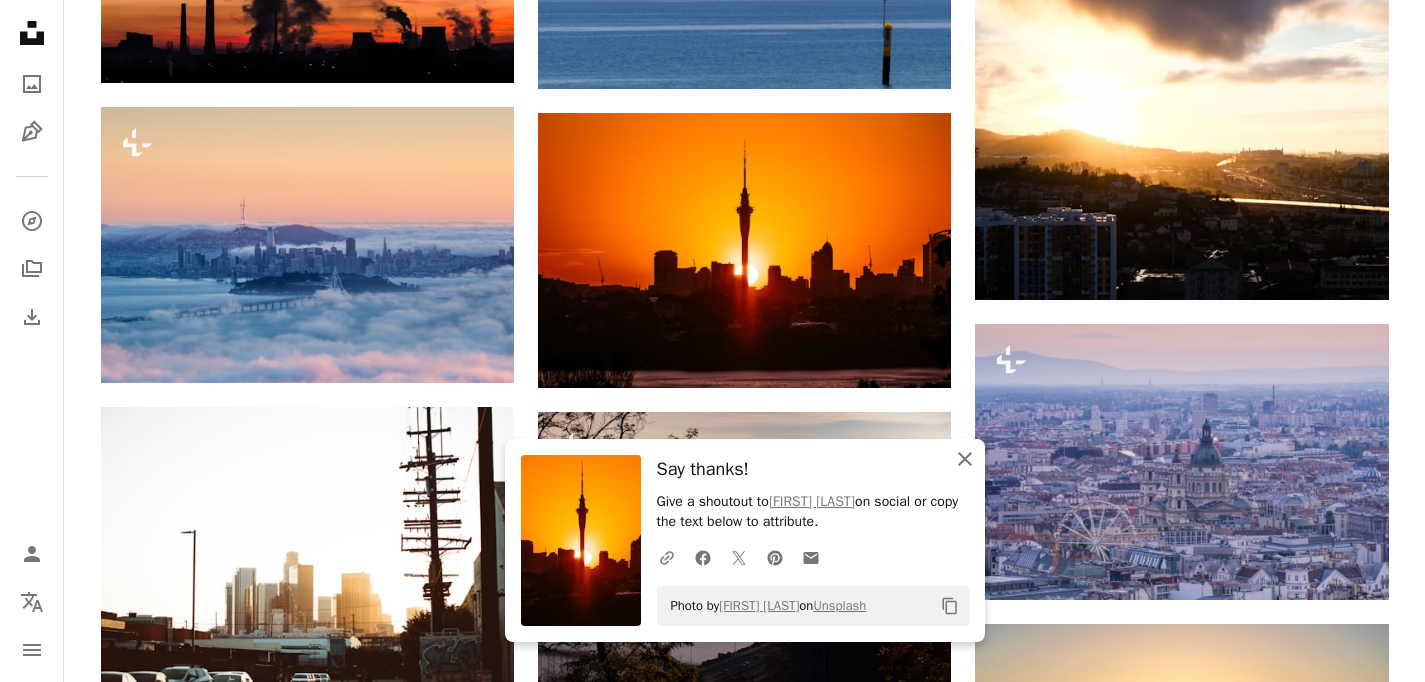 click on "An X shape" 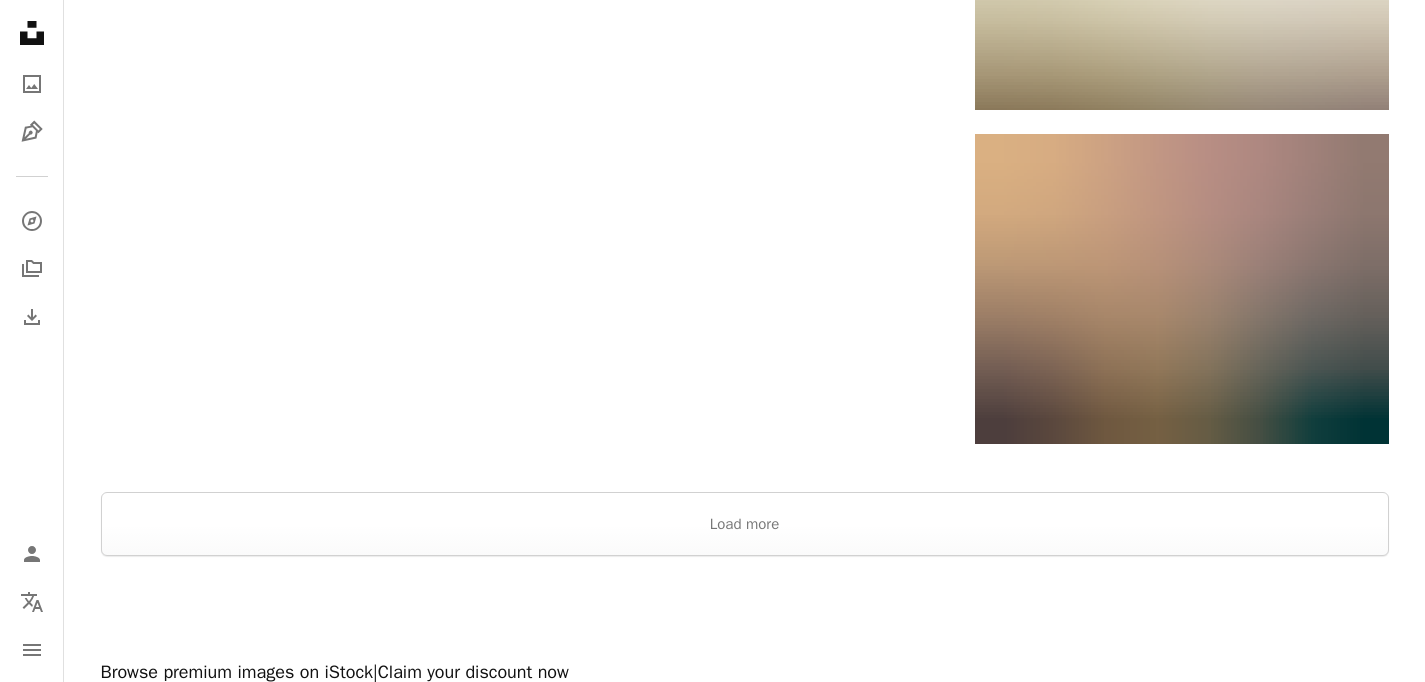 scroll, scrollTop: 2707, scrollLeft: 0, axis: vertical 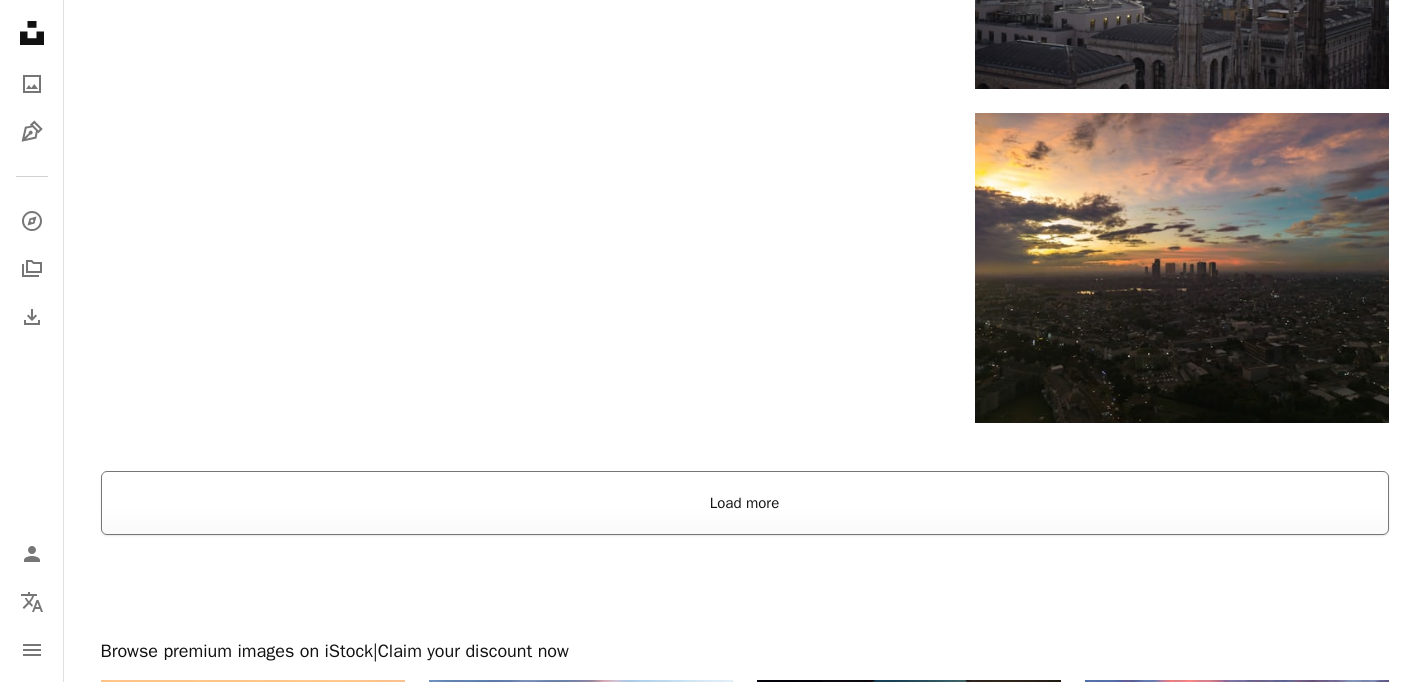 click on "Load more" at bounding box center [745, 503] 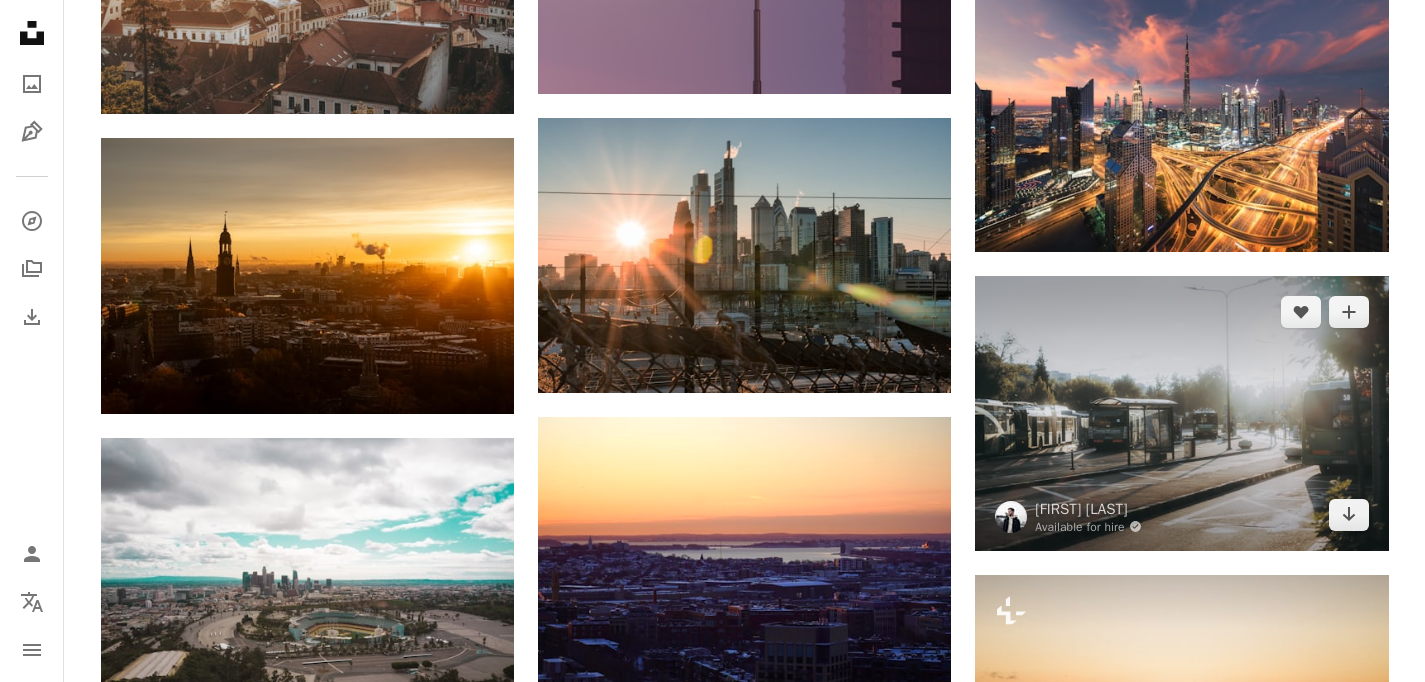 scroll, scrollTop: 16467, scrollLeft: 0, axis: vertical 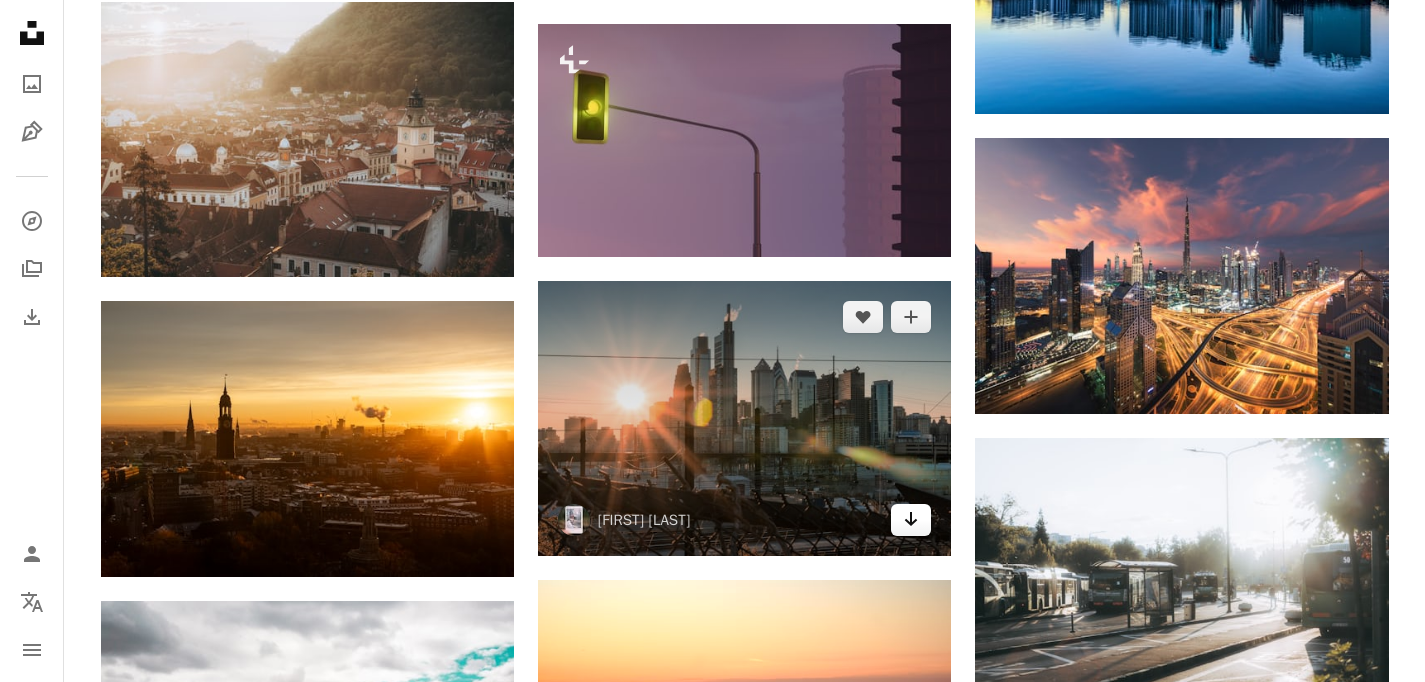 click 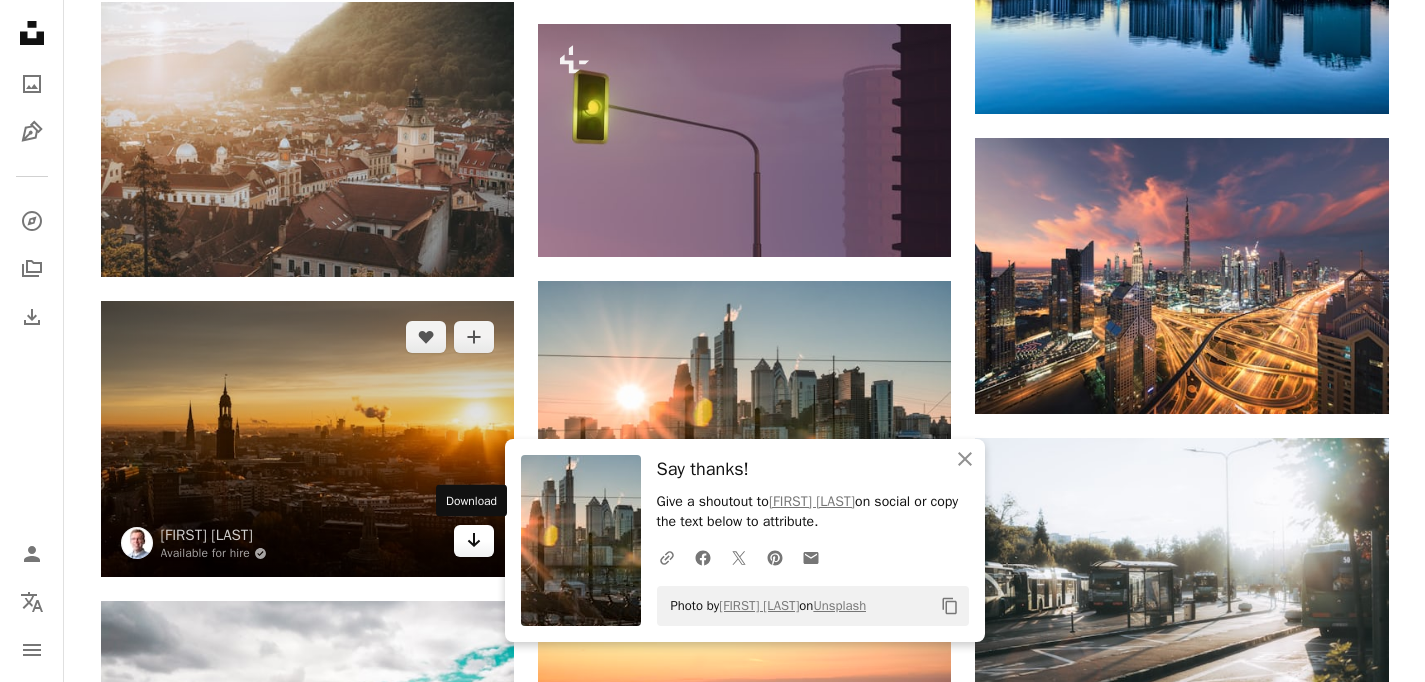 click on "Arrow pointing down" at bounding box center [474, 541] 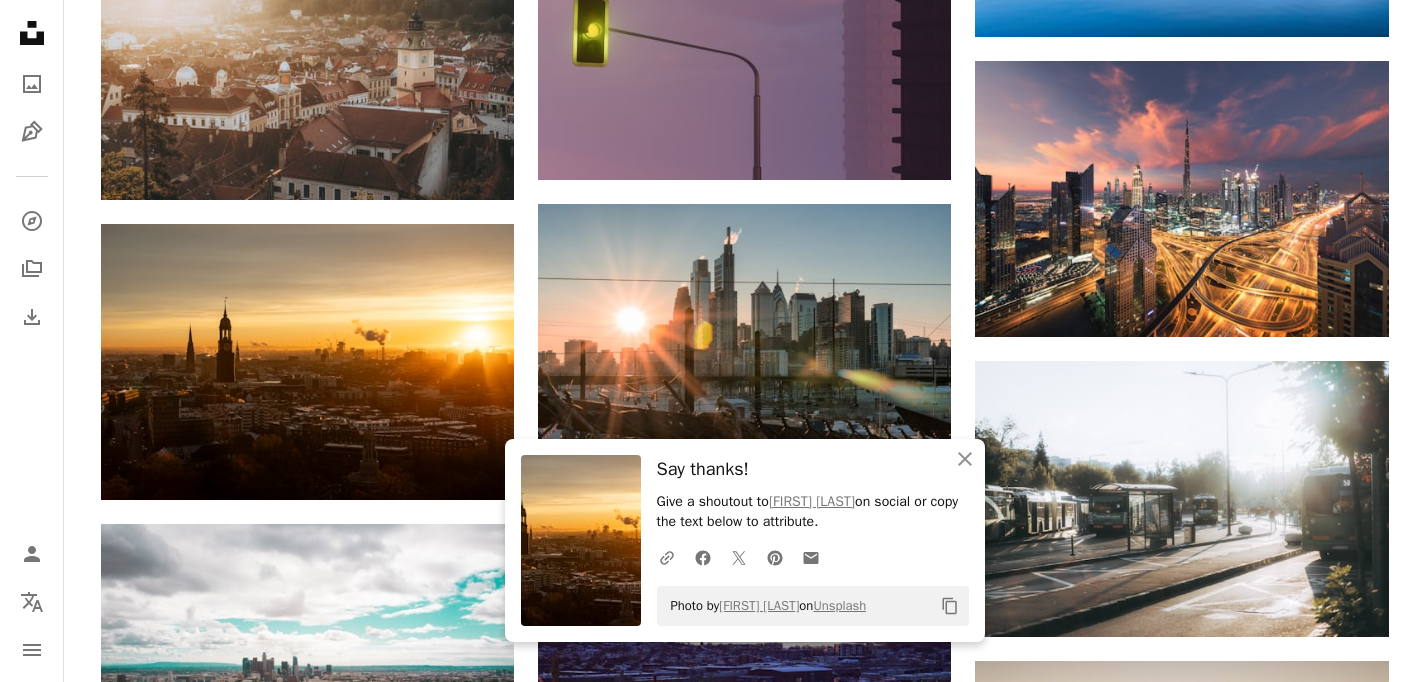 scroll, scrollTop: 16558, scrollLeft: 0, axis: vertical 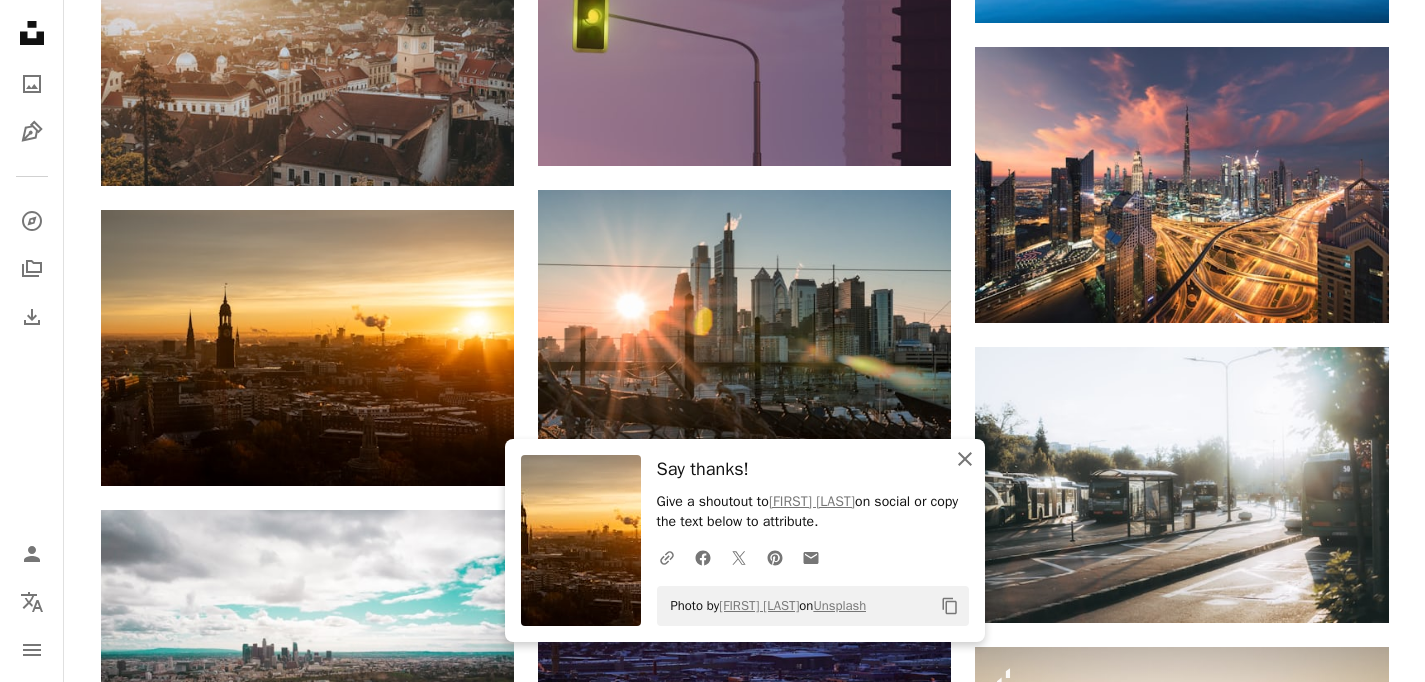 click 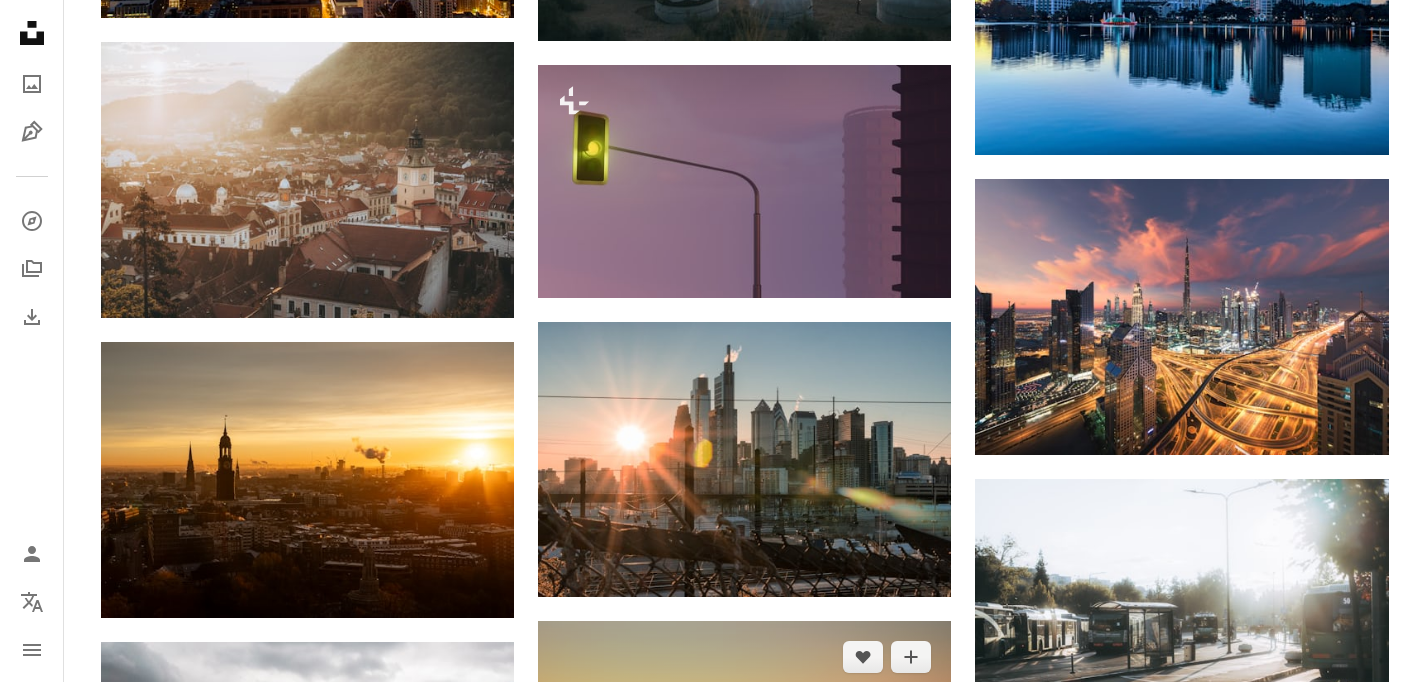 scroll, scrollTop: 16441, scrollLeft: 0, axis: vertical 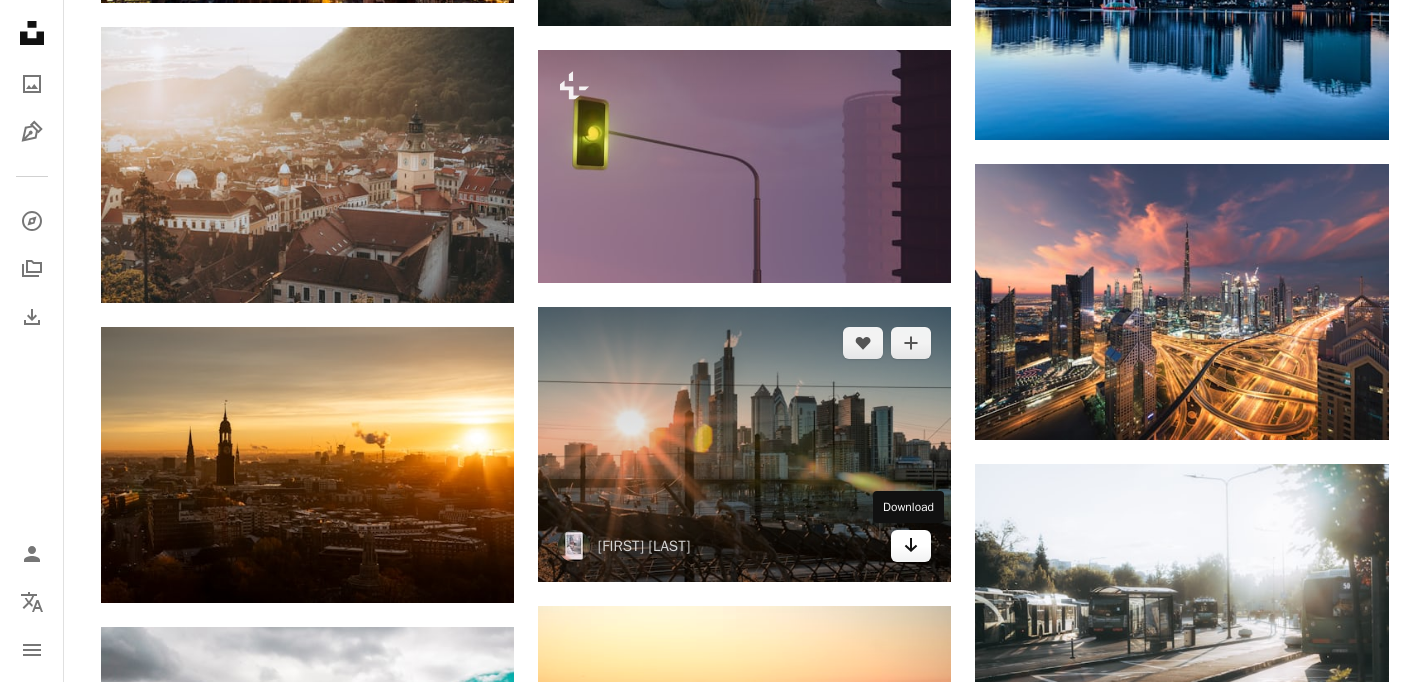 click on "Arrow pointing down" 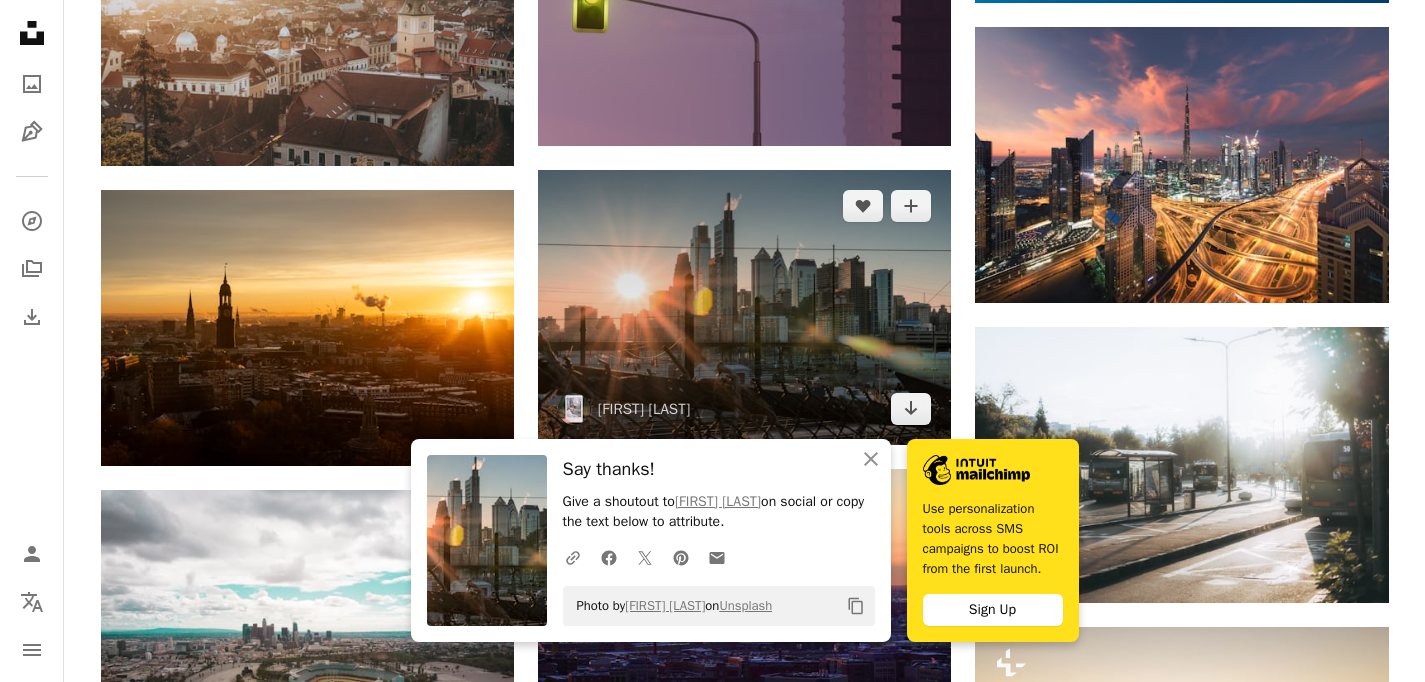 scroll, scrollTop: 16597, scrollLeft: 0, axis: vertical 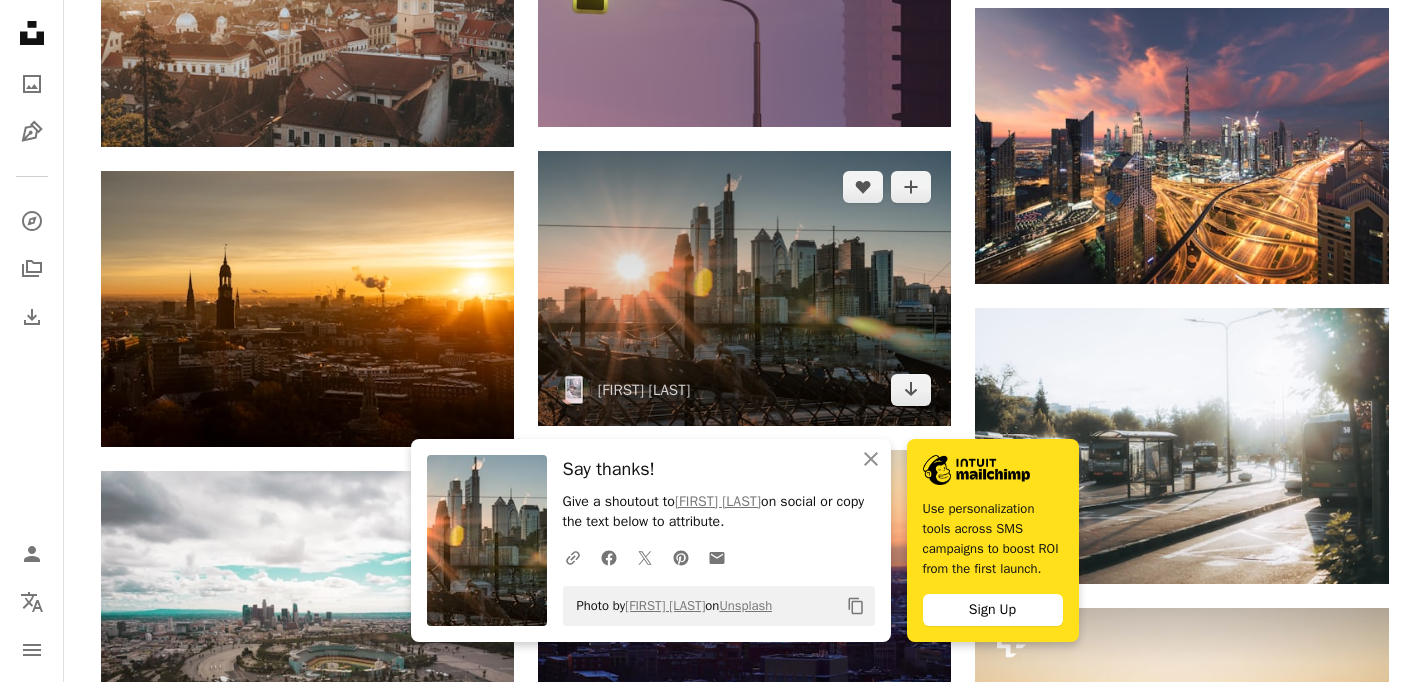click at bounding box center (744, 288) 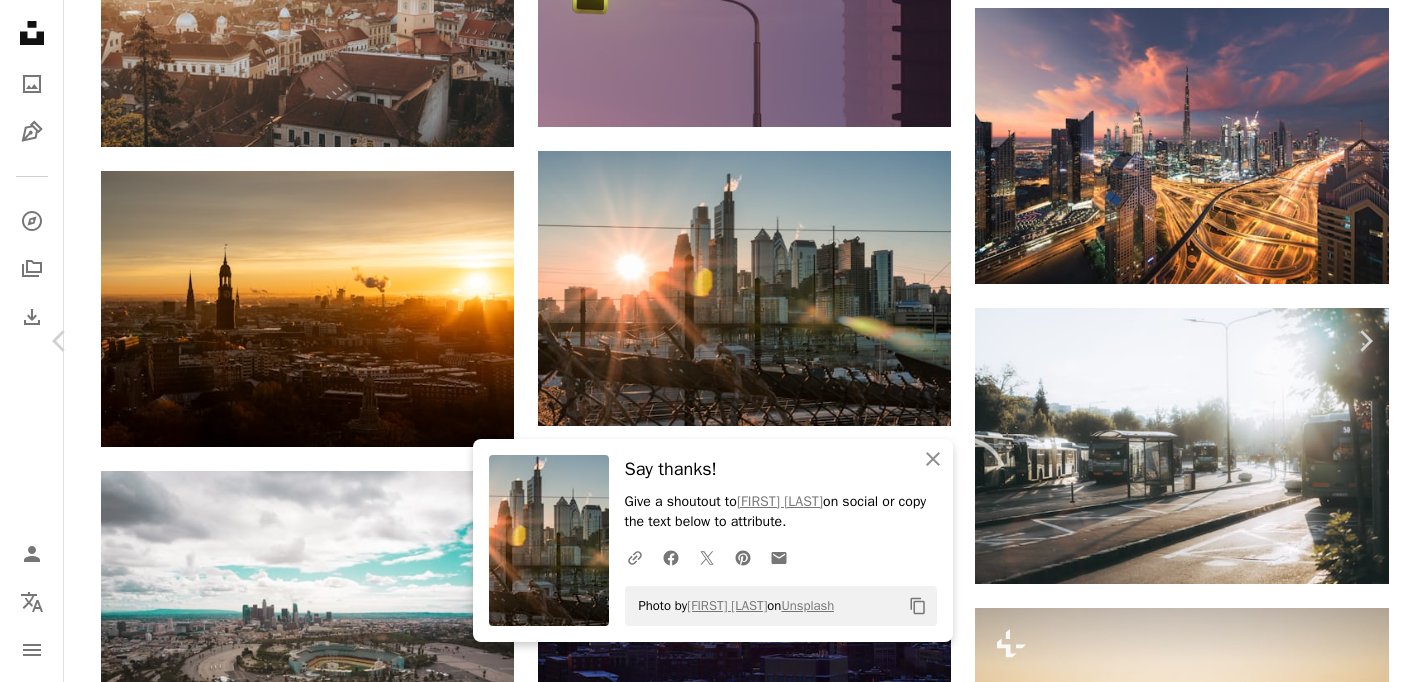scroll, scrollTop: 2432, scrollLeft: 0, axis: vertical 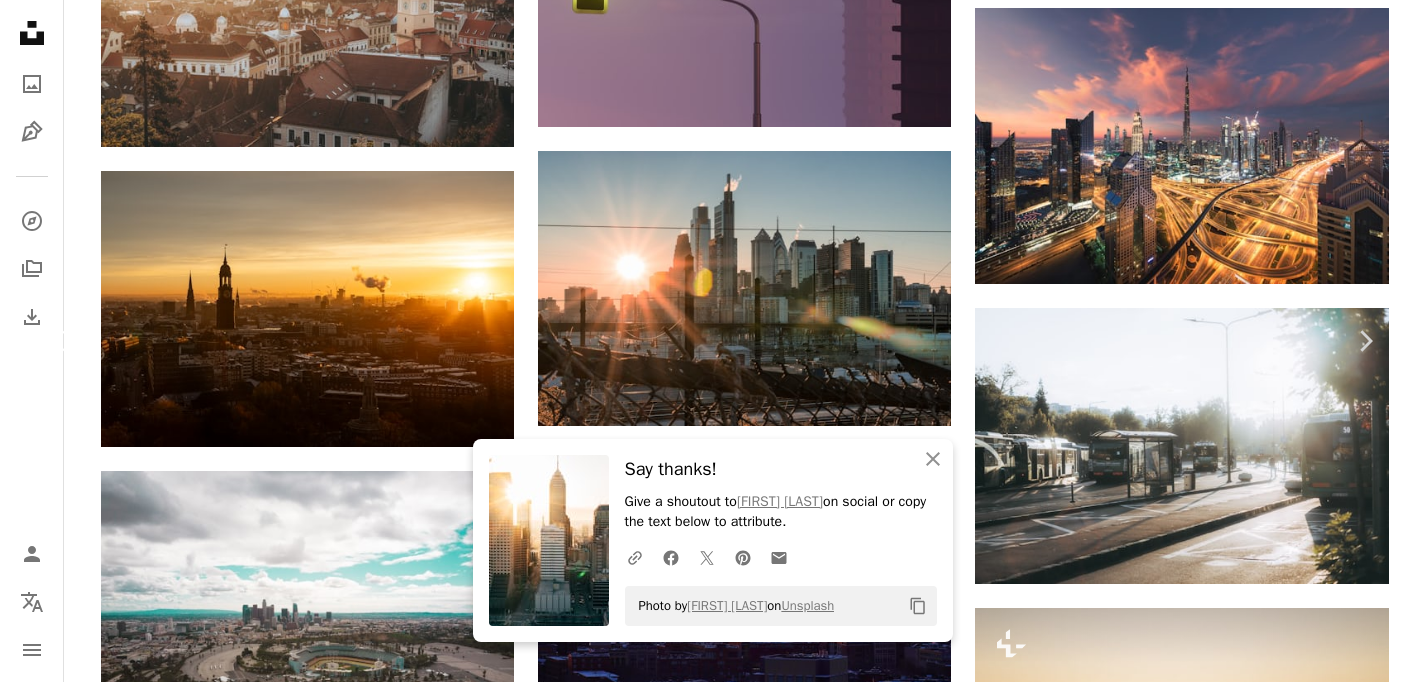 click on "Chevron left" at bounding box center (60, 341) 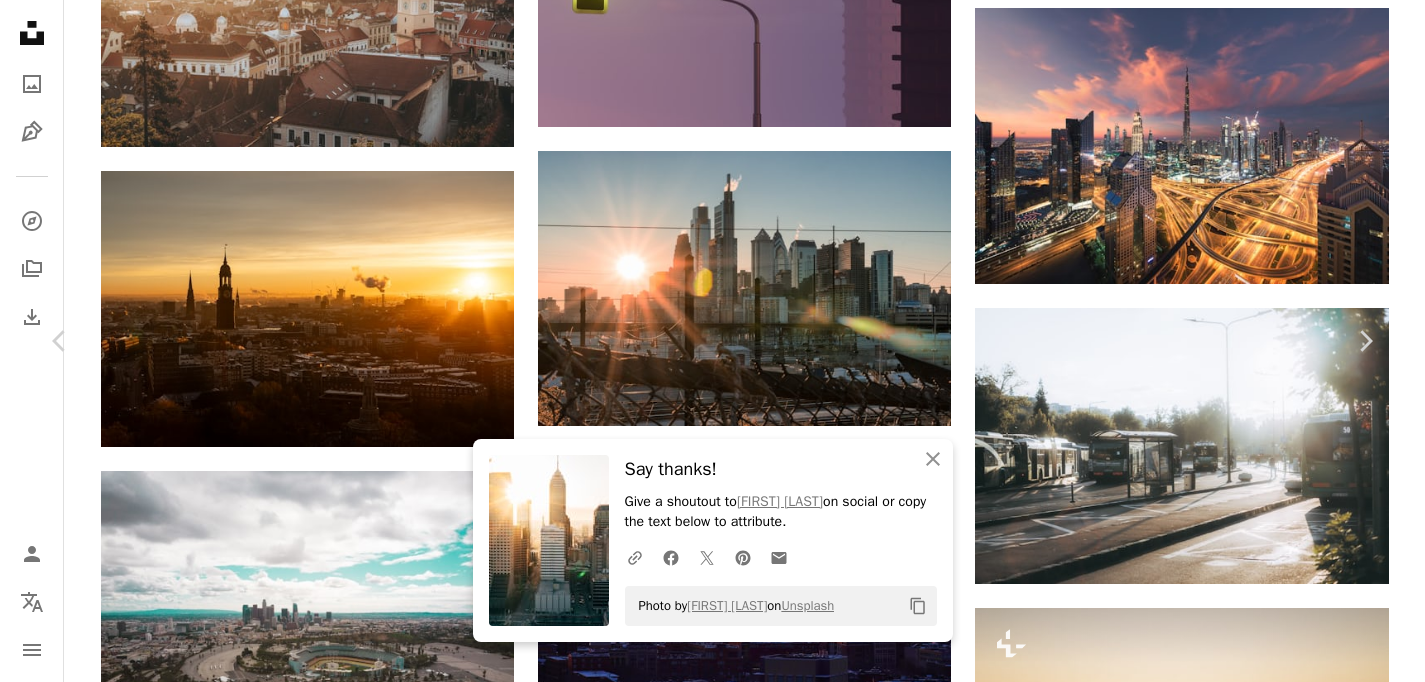 scroll, scrollTop: 0, scrollLeft: 0, axis: both 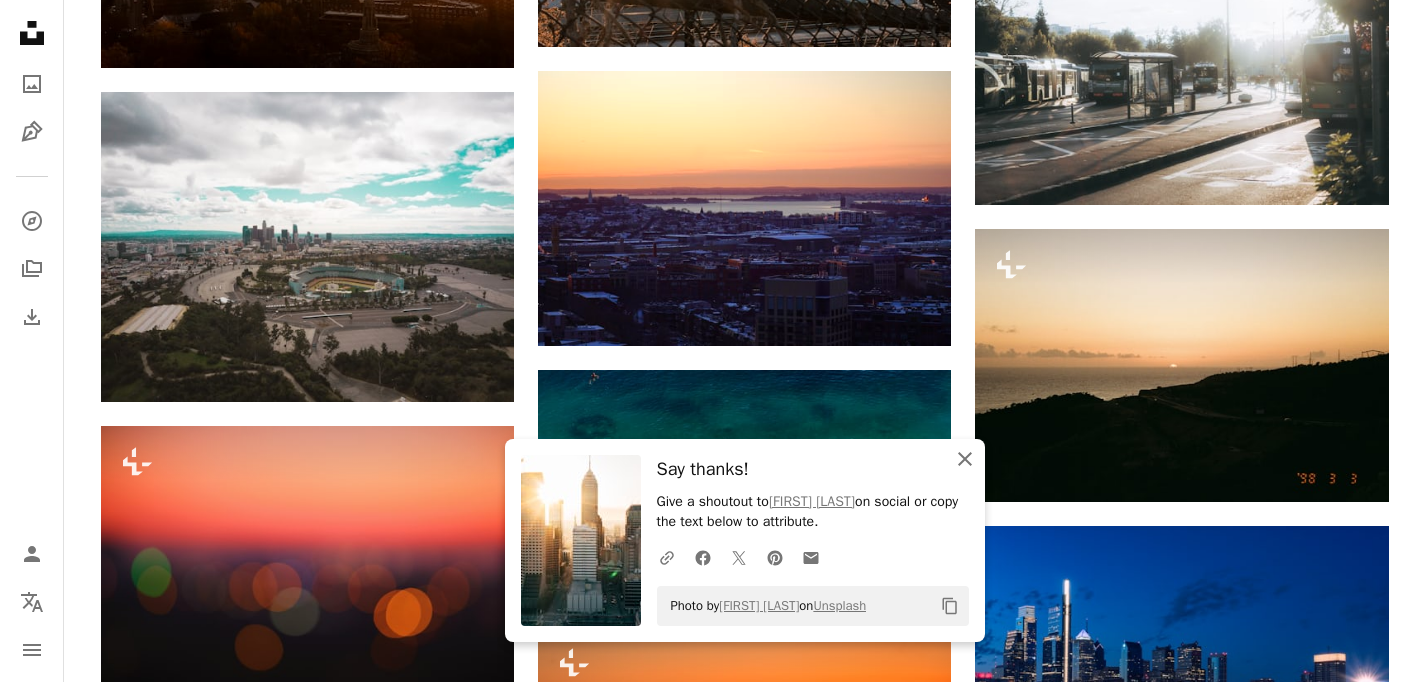 click on "An X shape" 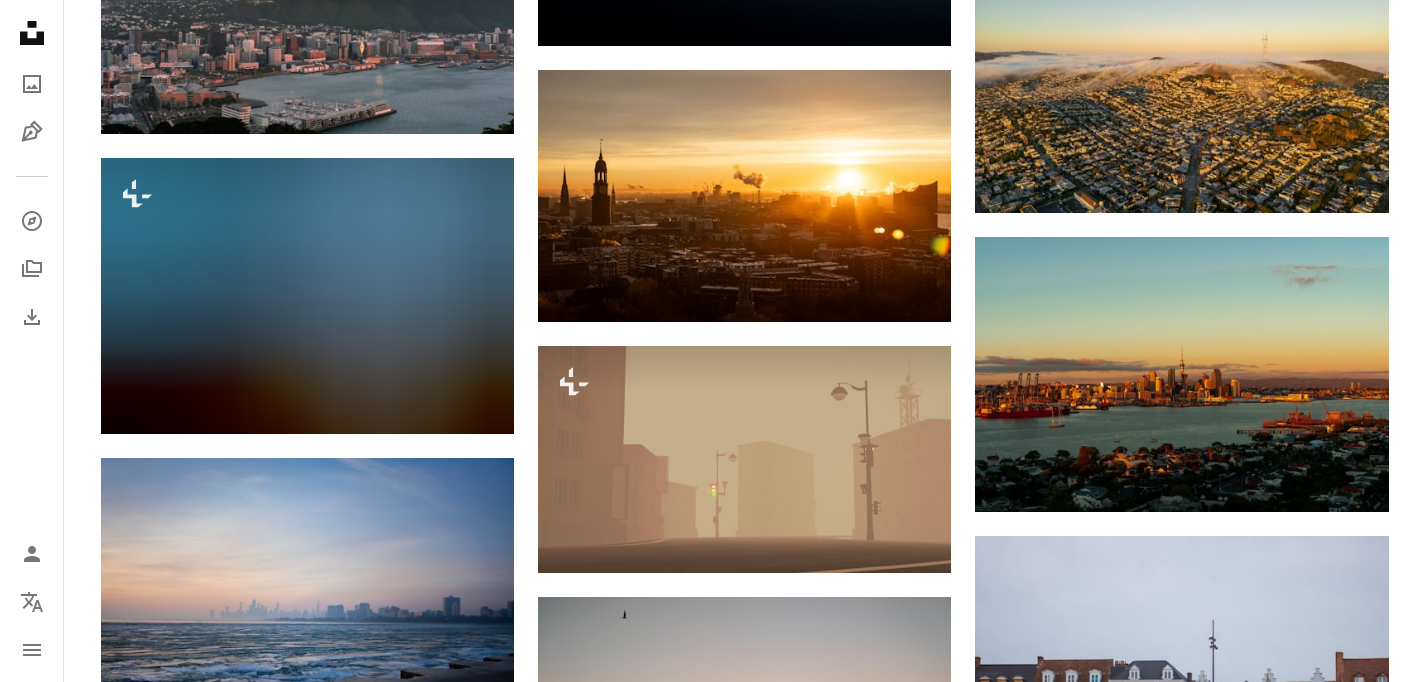 scroll, scrollTop: 19588, scrollLeft: 0, axis: vertical 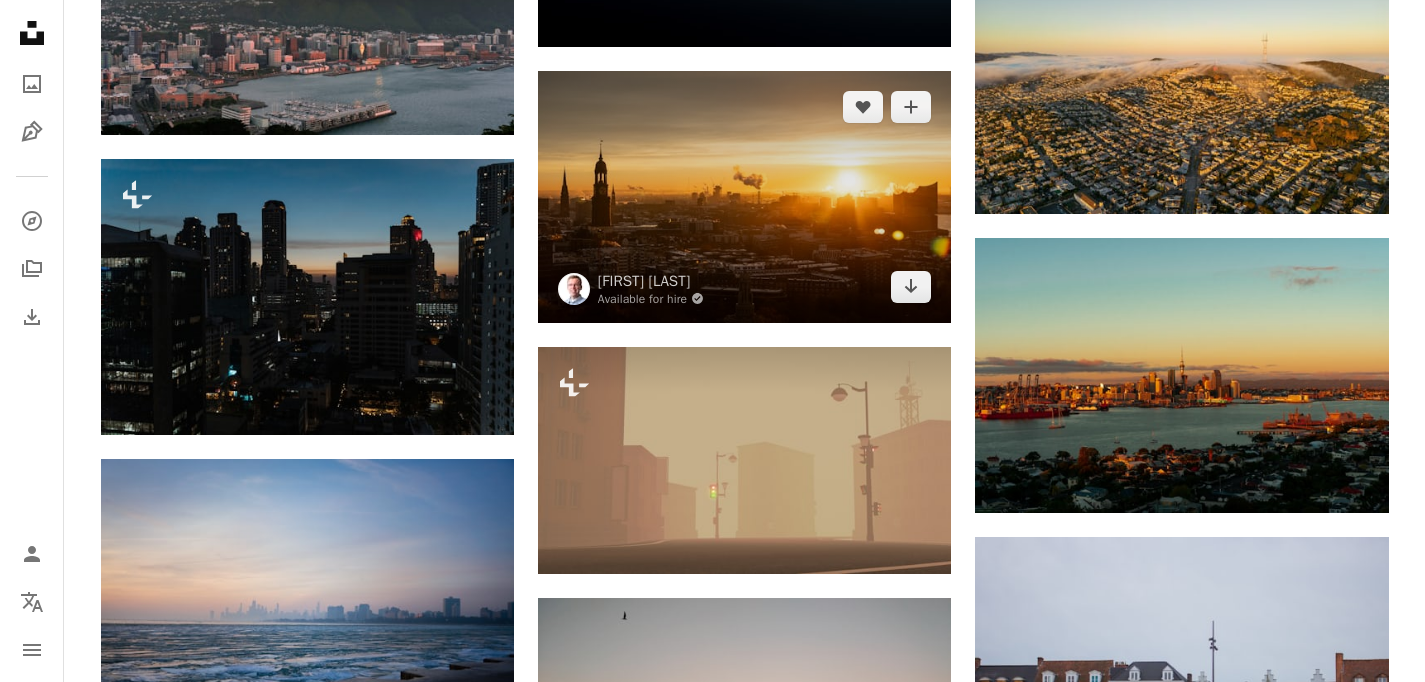 click at bounding box center (744, 196) 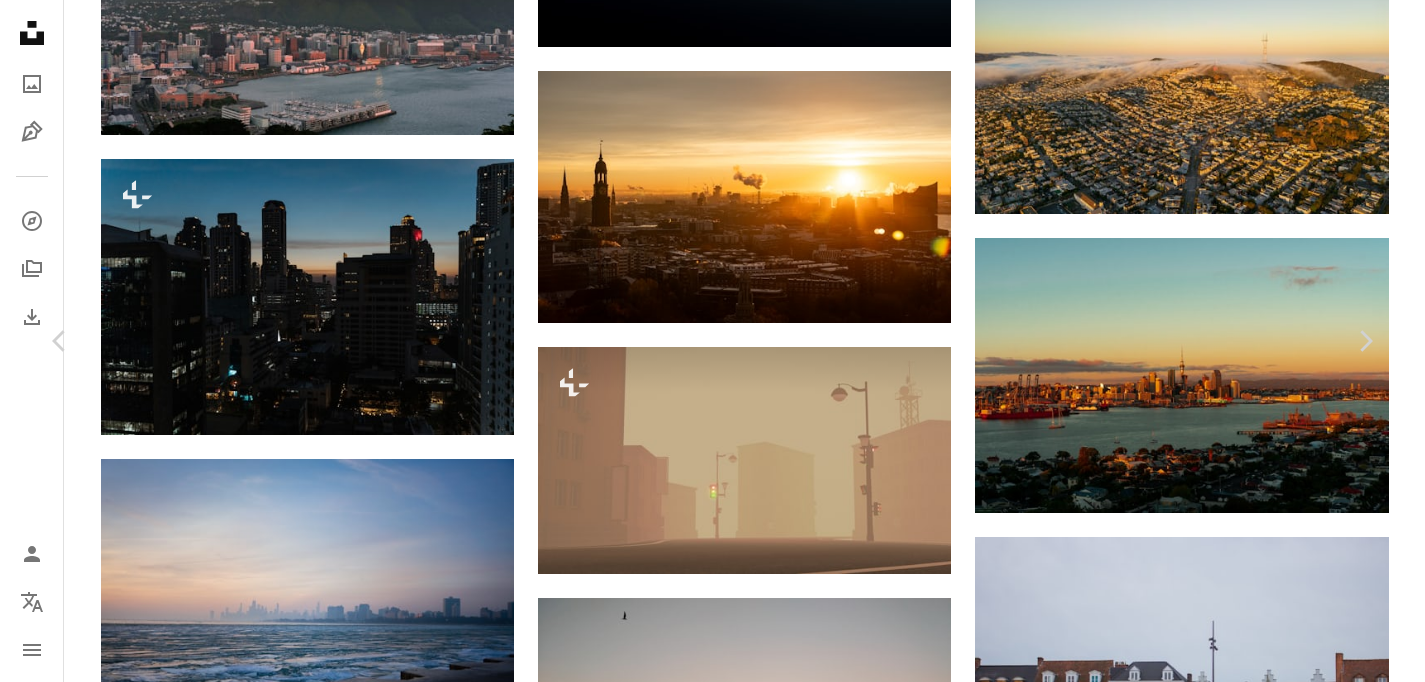 scroll, scrollTop: 2097, scrollLeft: 0, axis: vertical 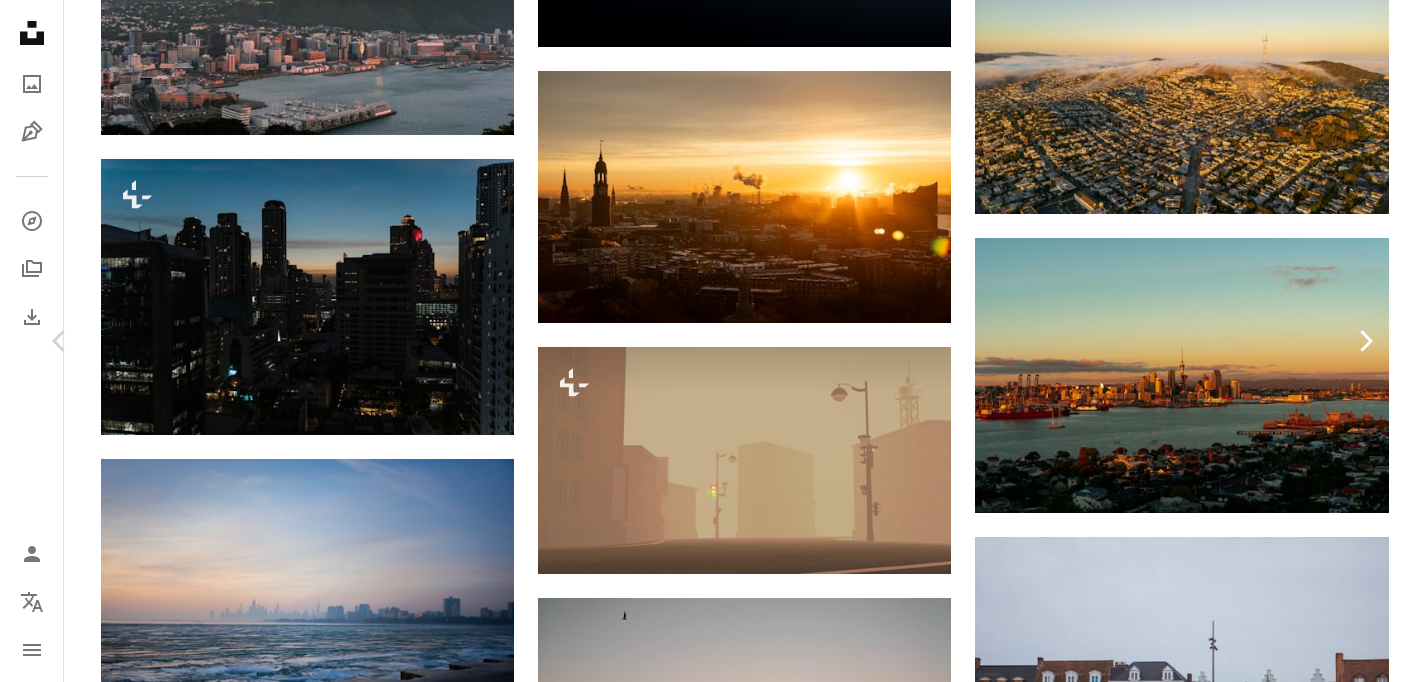 click on "Chevron right" at bounding box center [1365, 341] 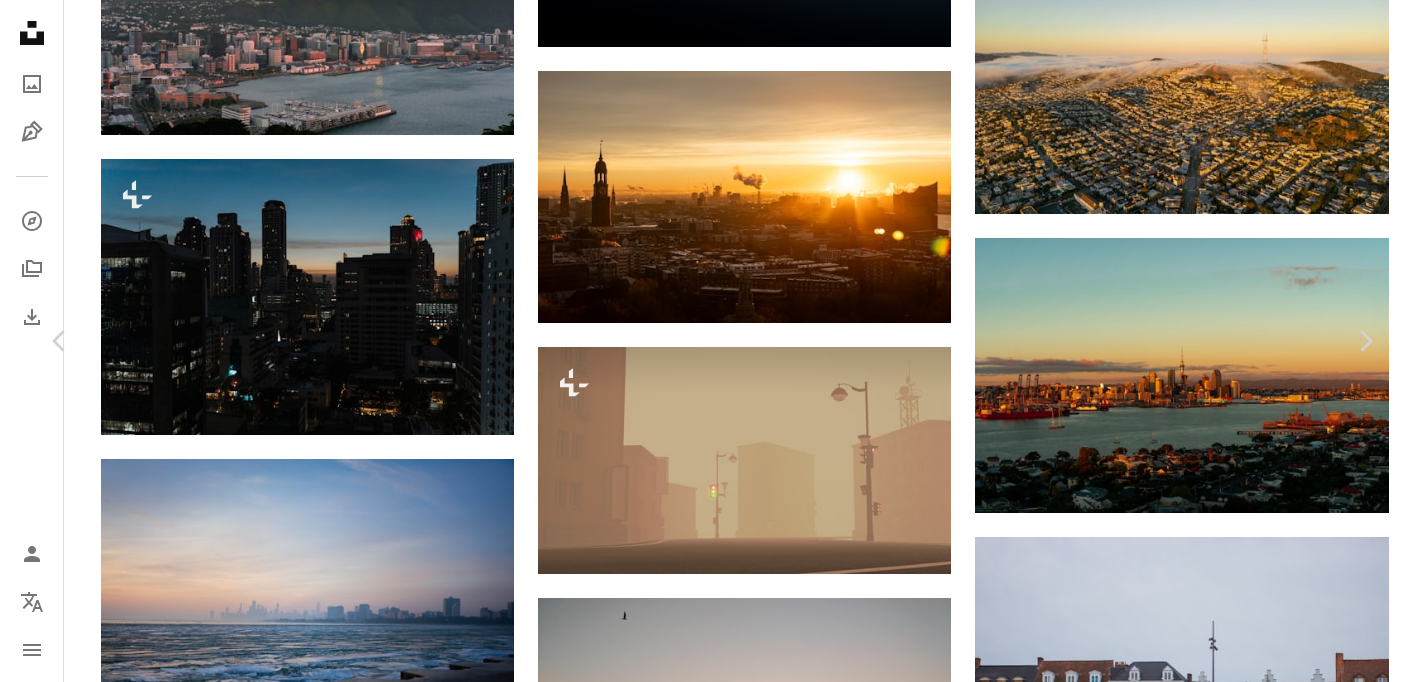 scroll, scrollTop: 0, scrollLeft: 0, axis: both 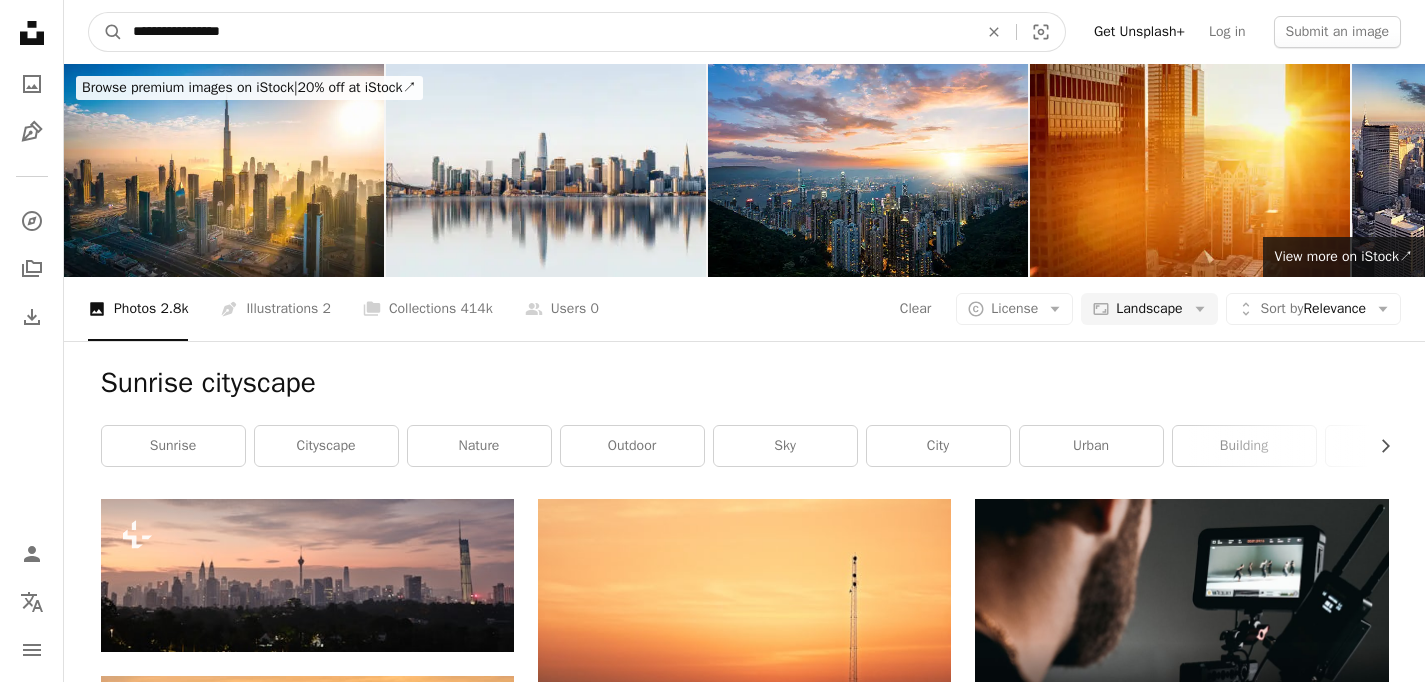 click on "**********" at bounding box center [547, 32] 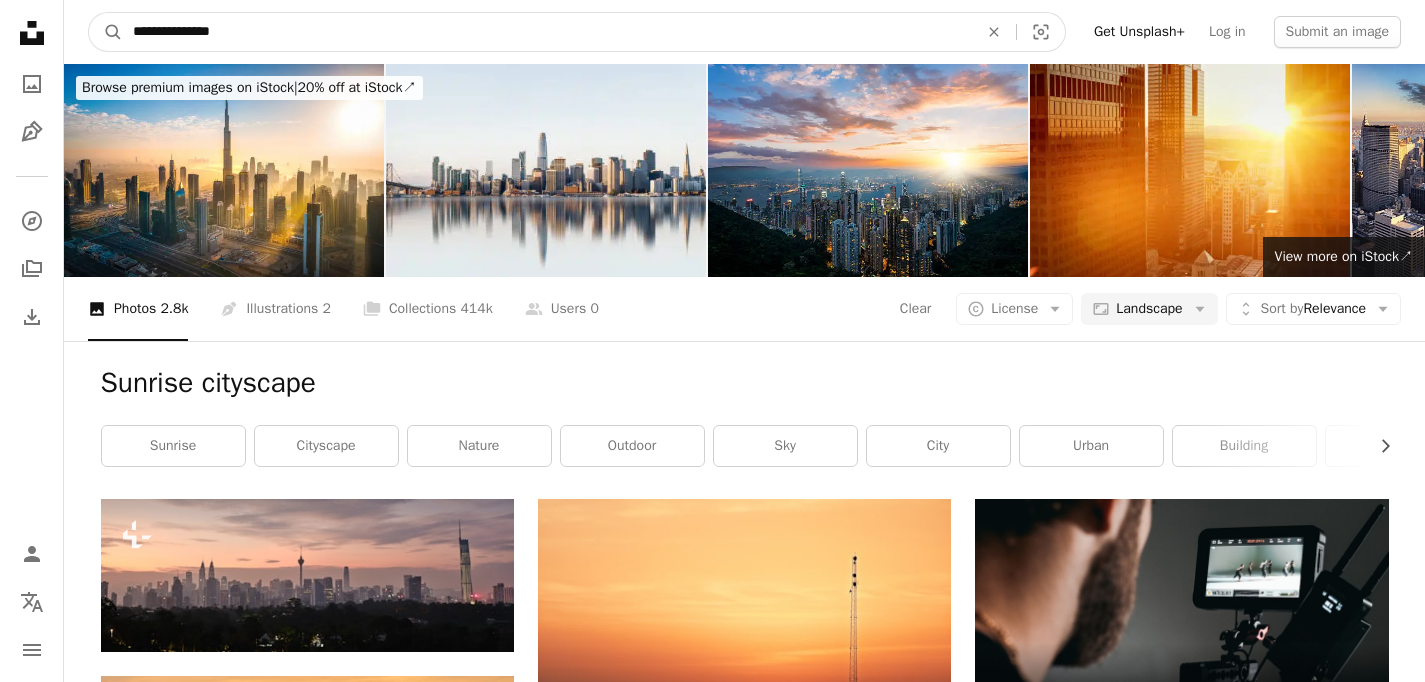 type on "**********" 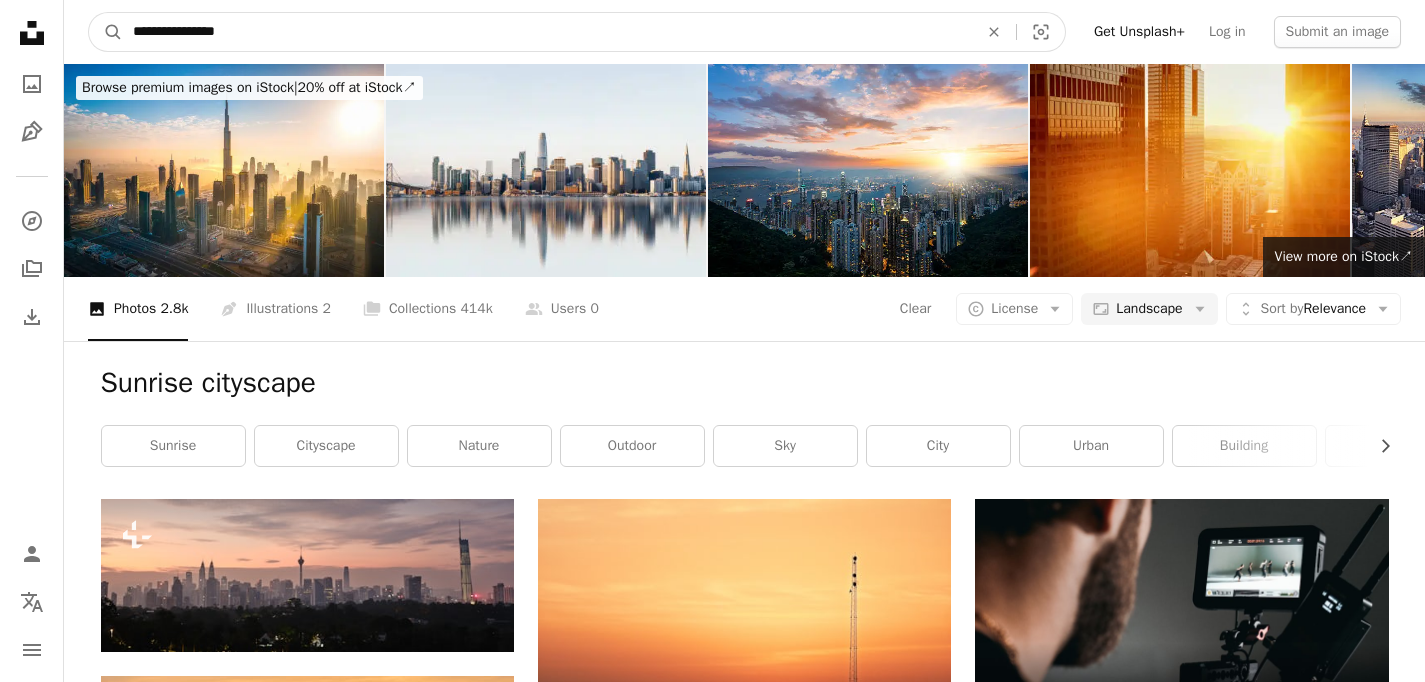 click on "A magnifying glass" at bounding box center [106, 32] 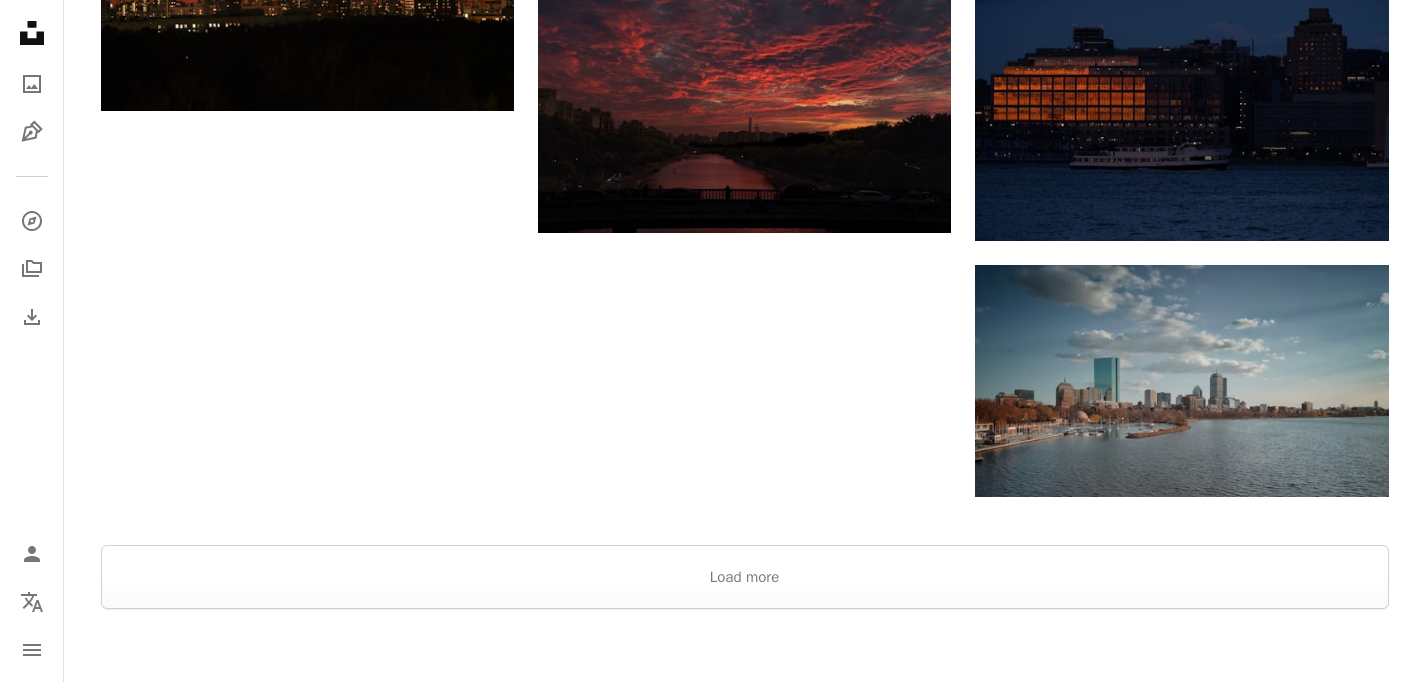 scroll, scrollTop: 2289, scrollLeft: 0, axis: vertical 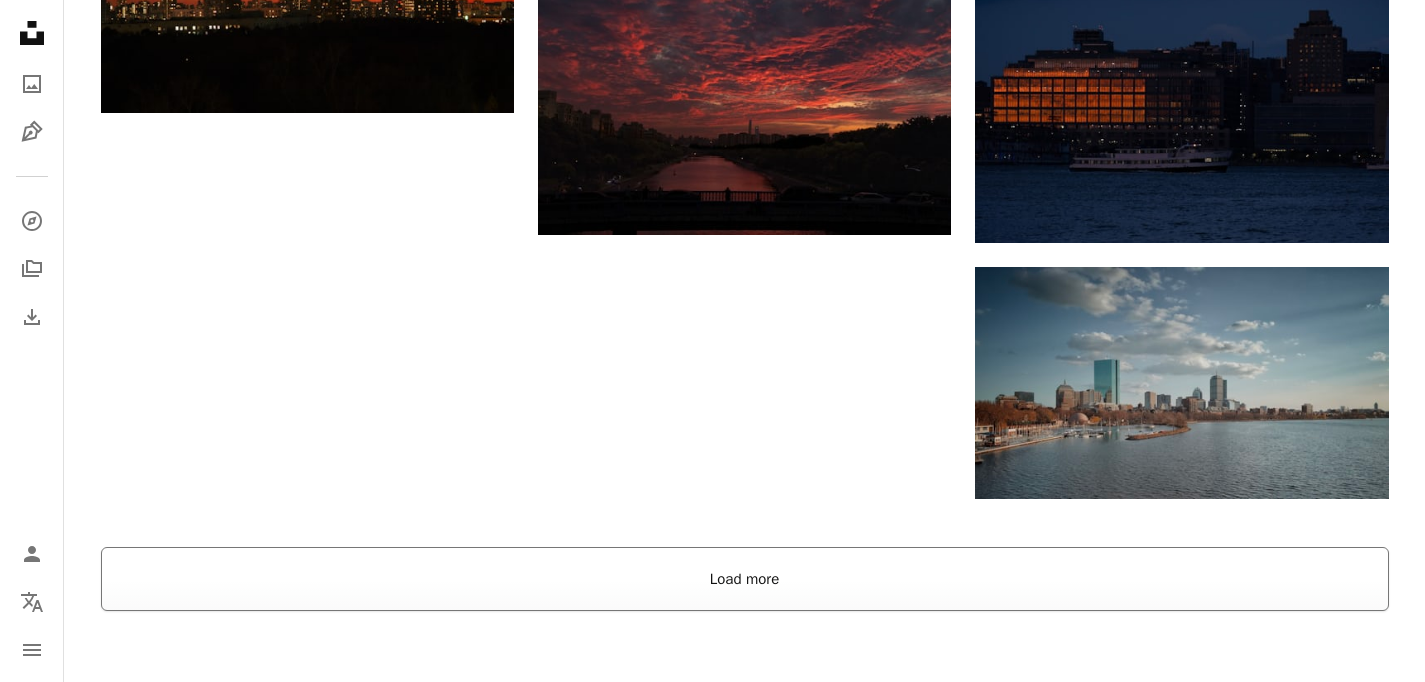 click on "Load more" at bounding box center (745, 579) 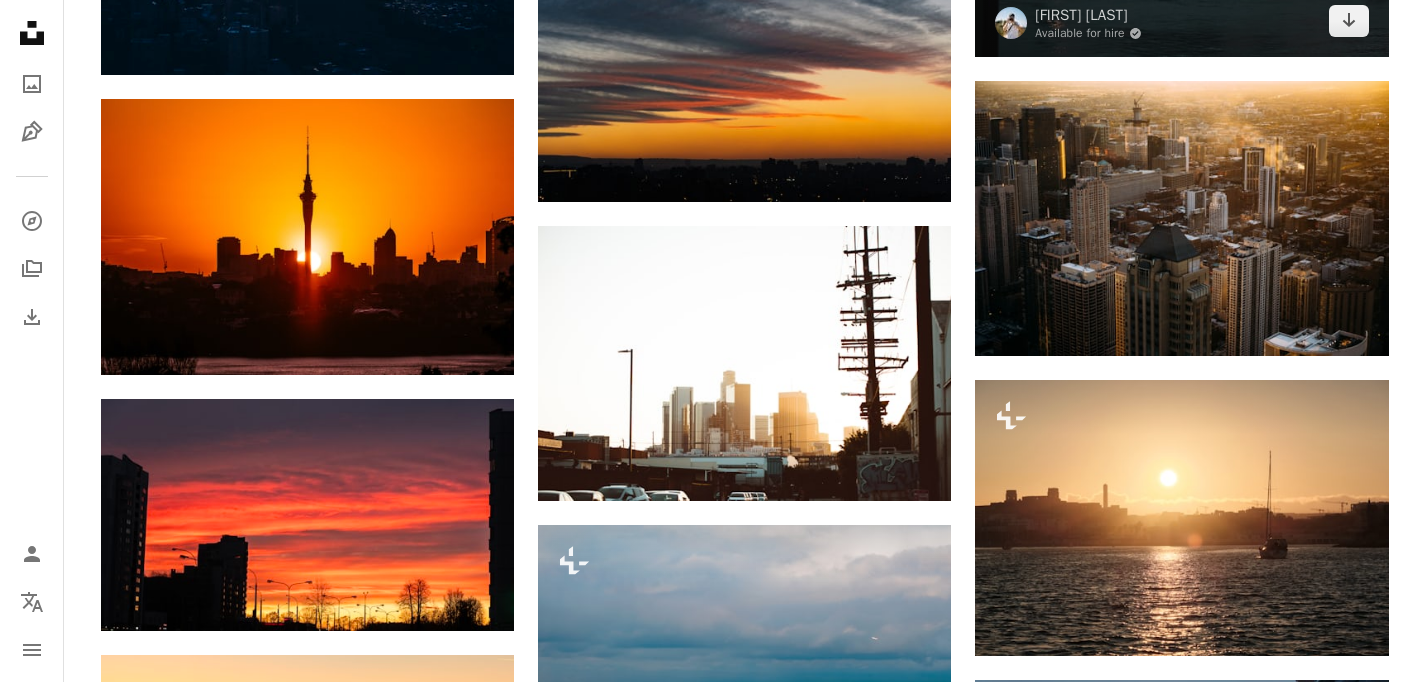 scroll, scrollTop: 4374, scrollLeft: 0, axis: vertical 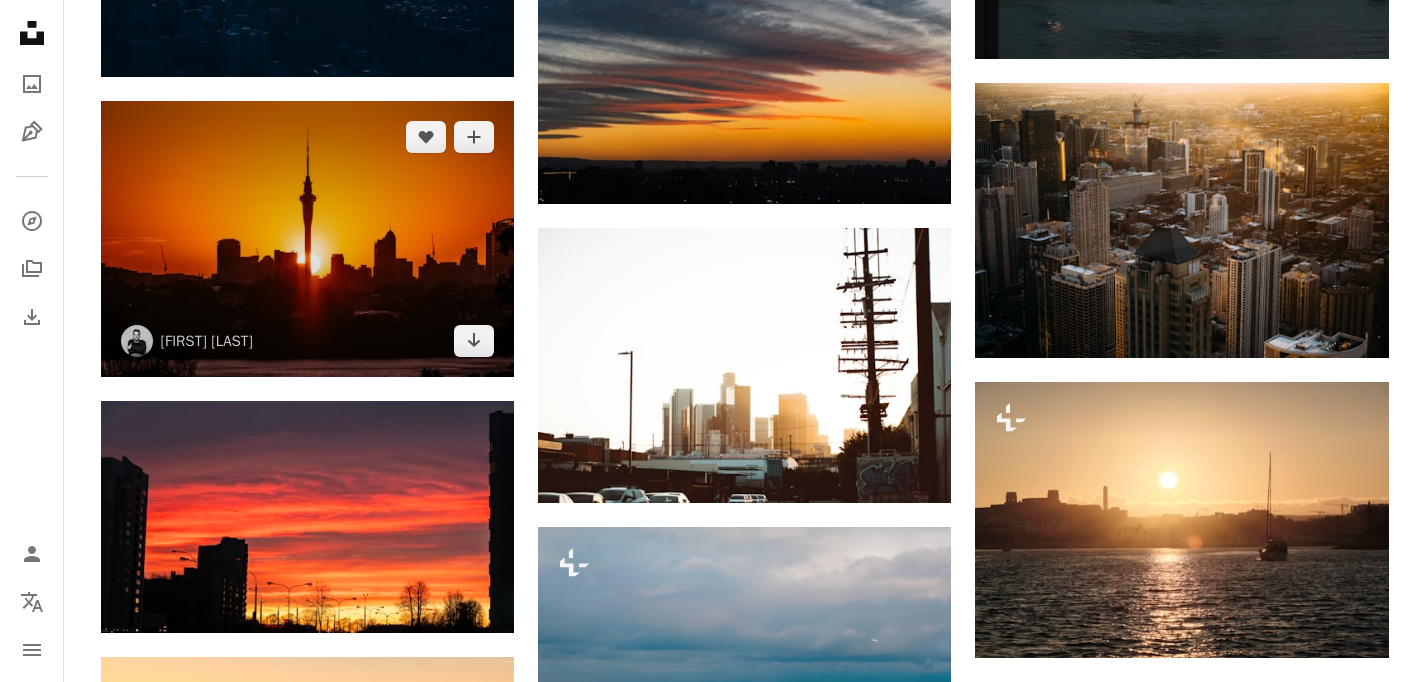 click at bounding box center [307, 238] 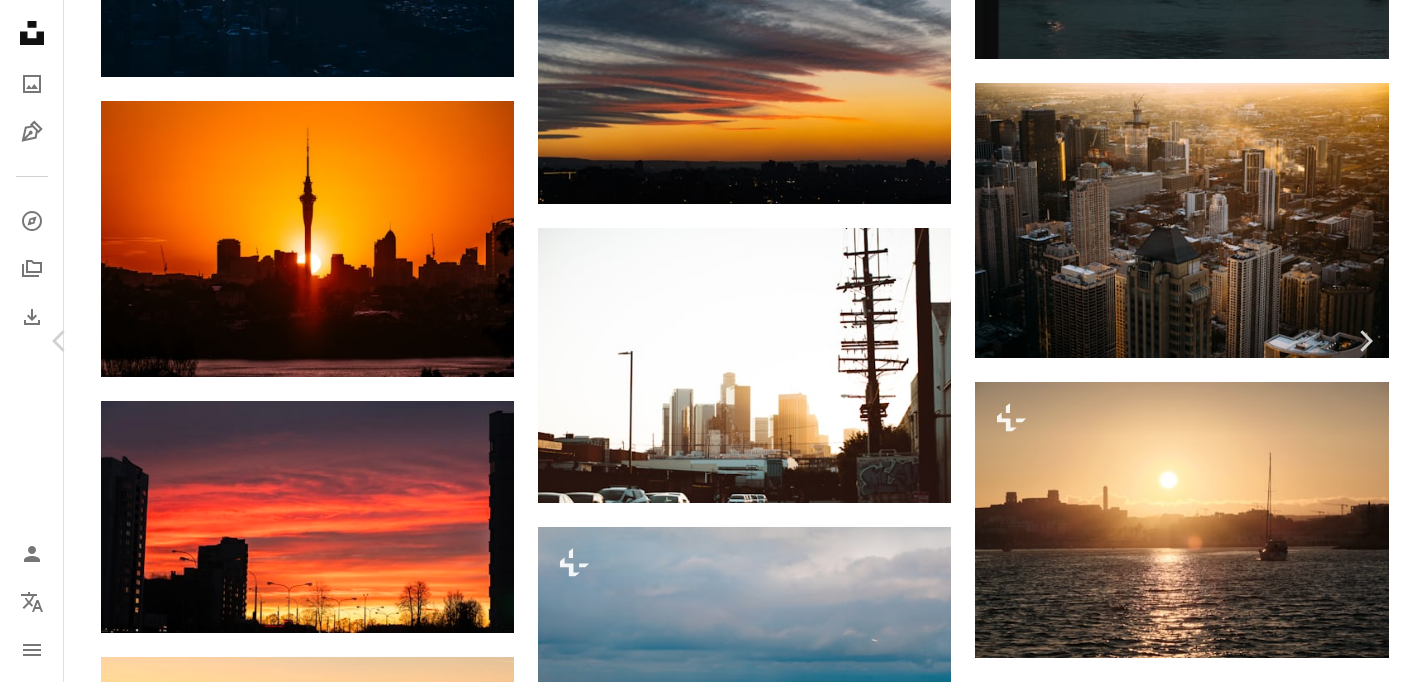 scroll, scrollTop: 2052, scrollLeft: 0, axis: vertical 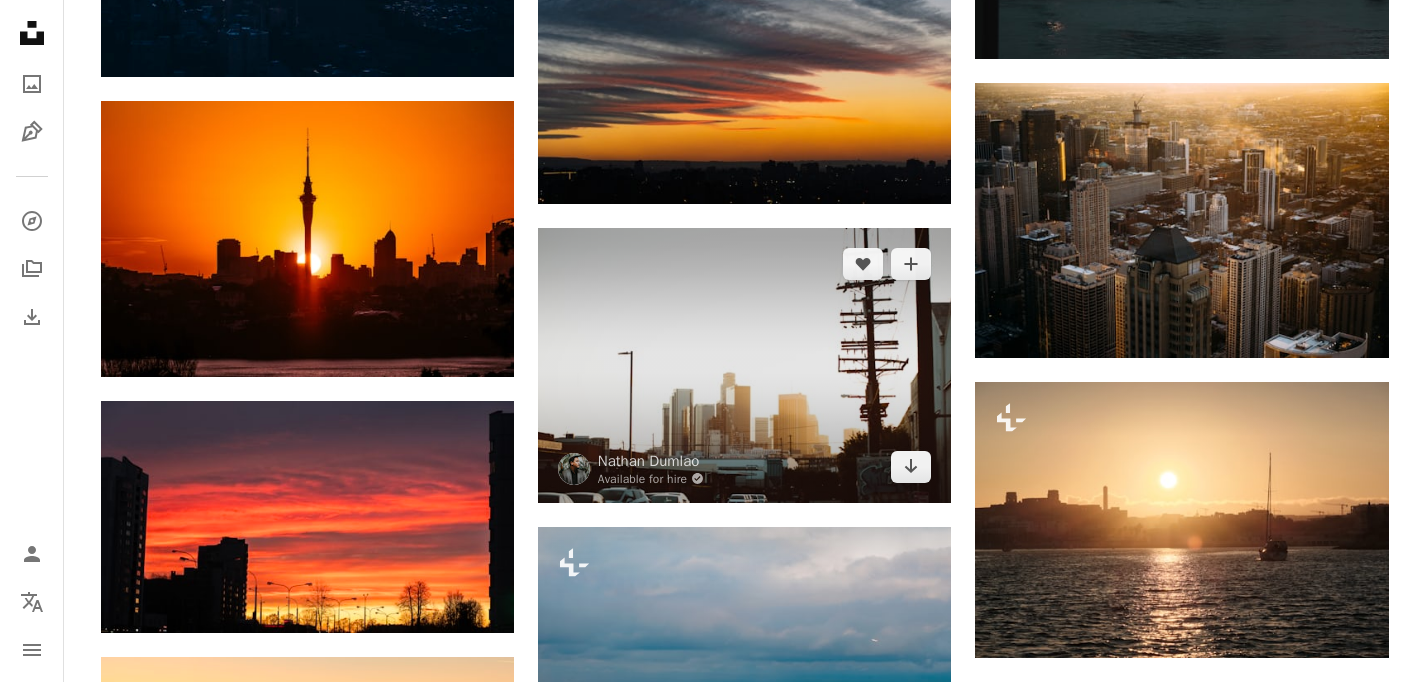 click at bounding box center [744, 365] 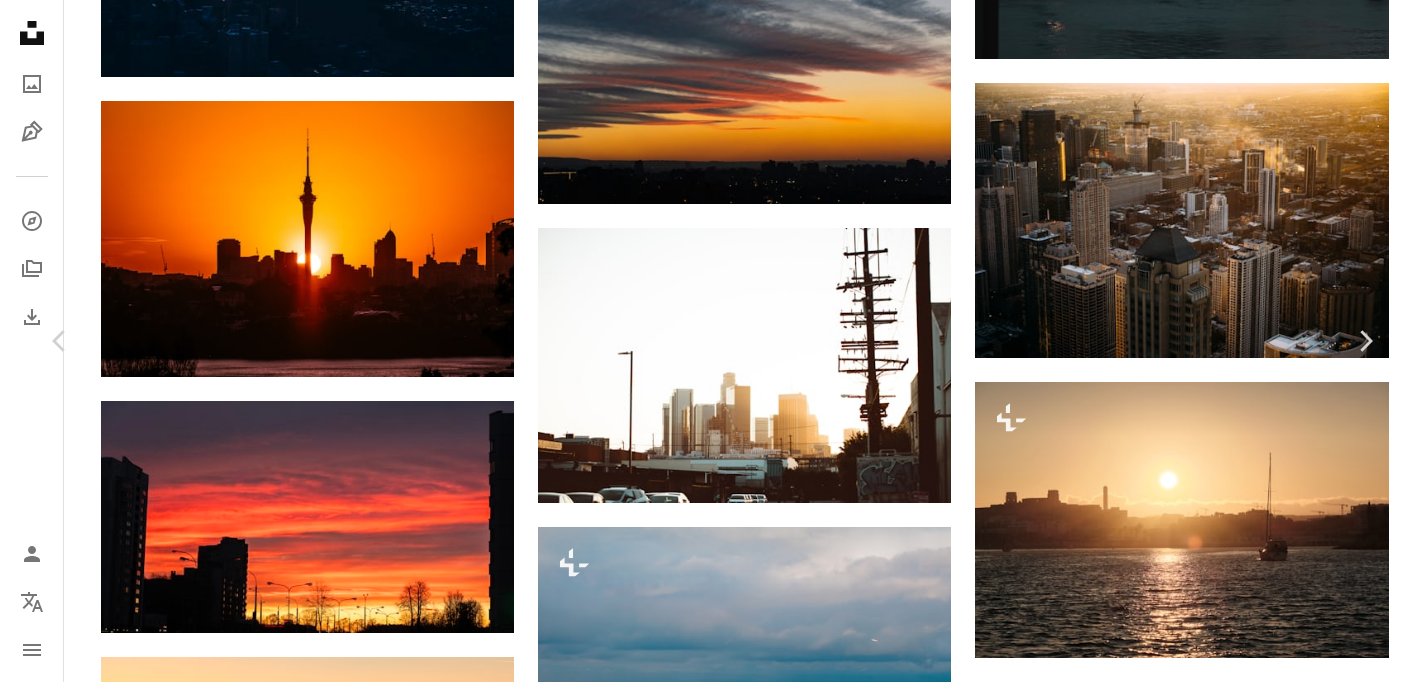 scroll, scrollTop: 1259, scrollLeft: 0, axis: vertical 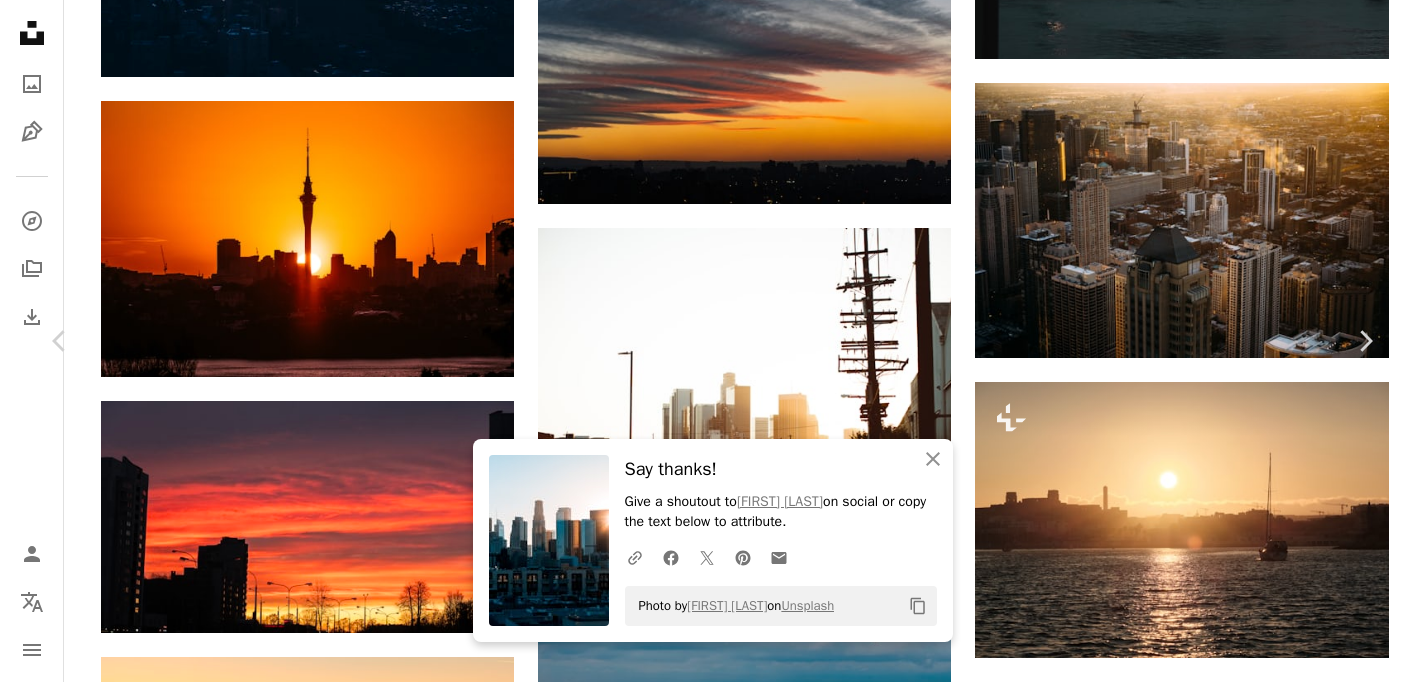 click on "An X shape" at bounding box center [20, 20] 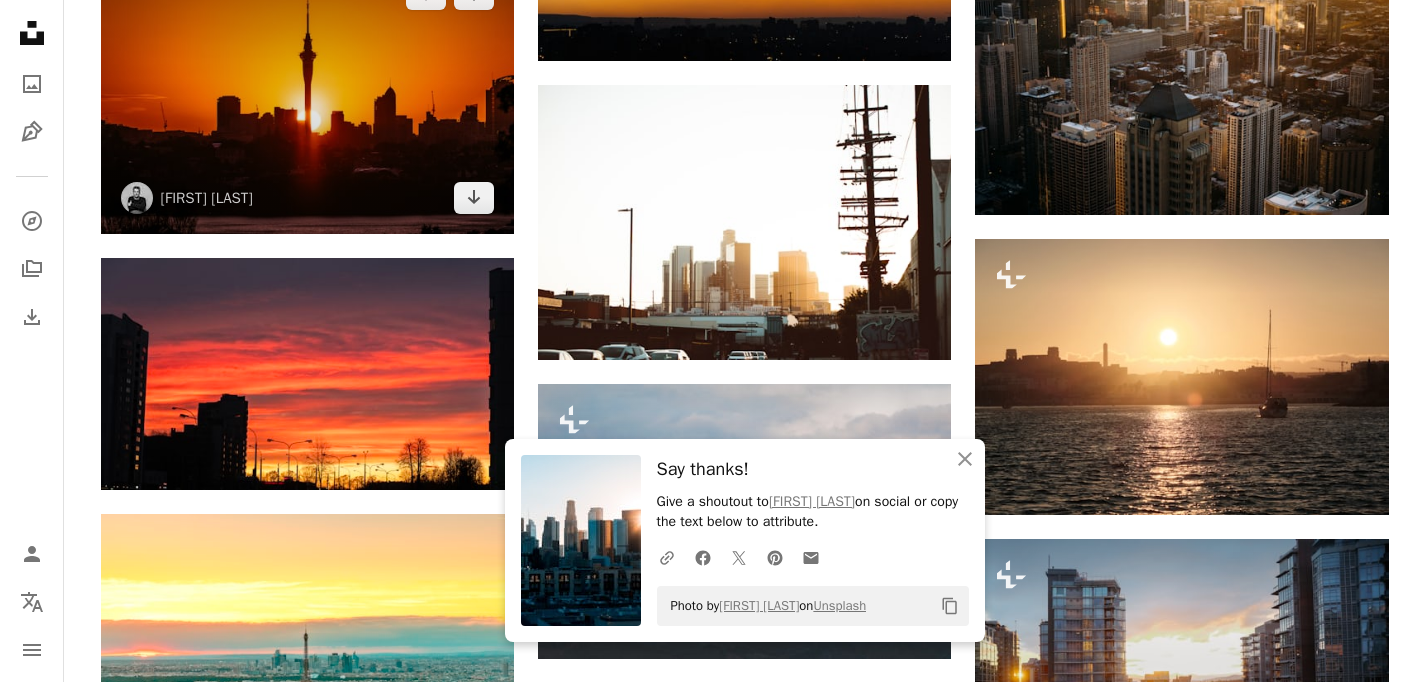 scroll, scrollTop: 4518, scrollLeft: 0, axis: vertical 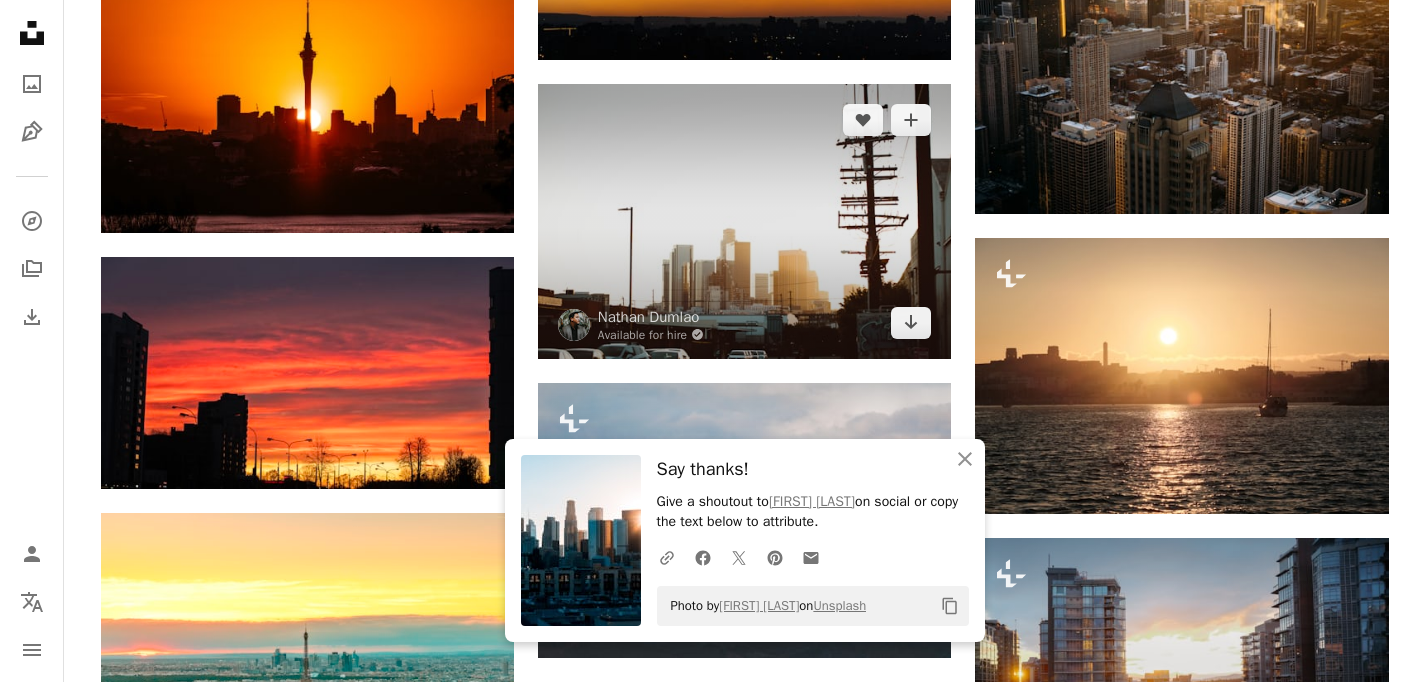 click at bounding box center (744, 221) 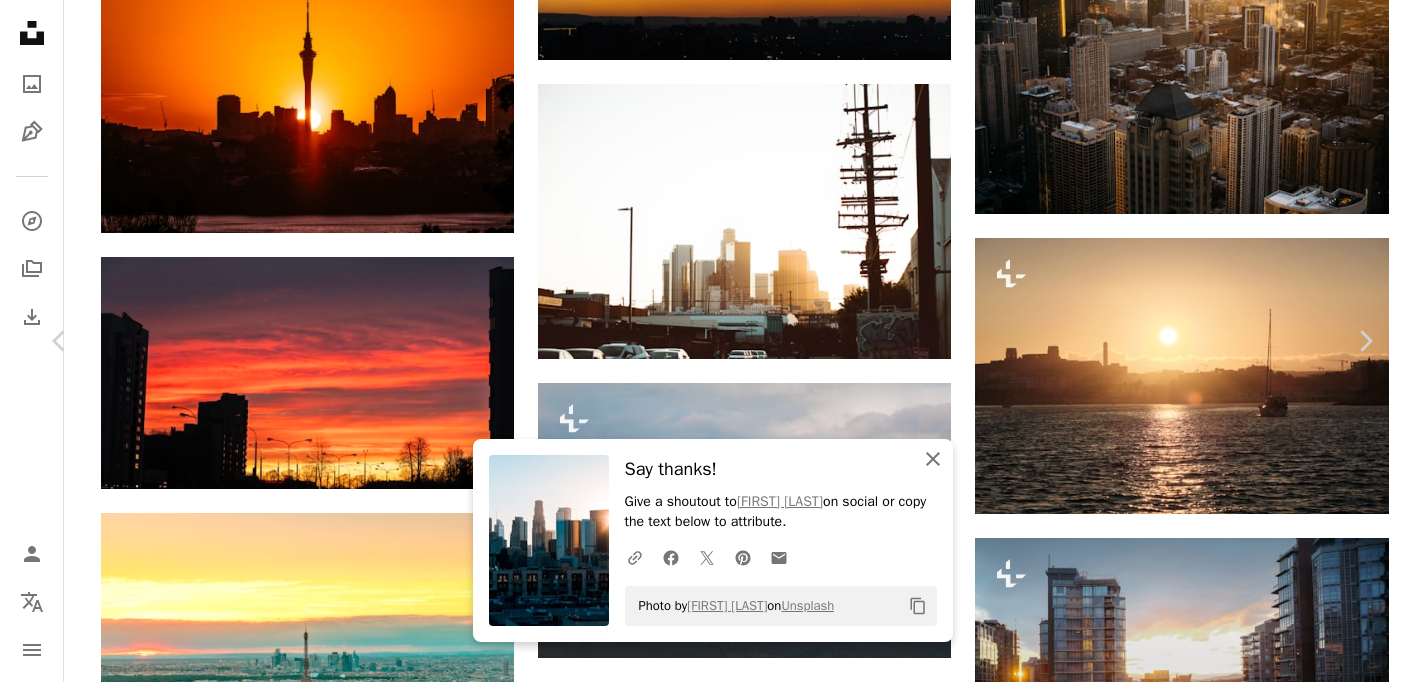 click 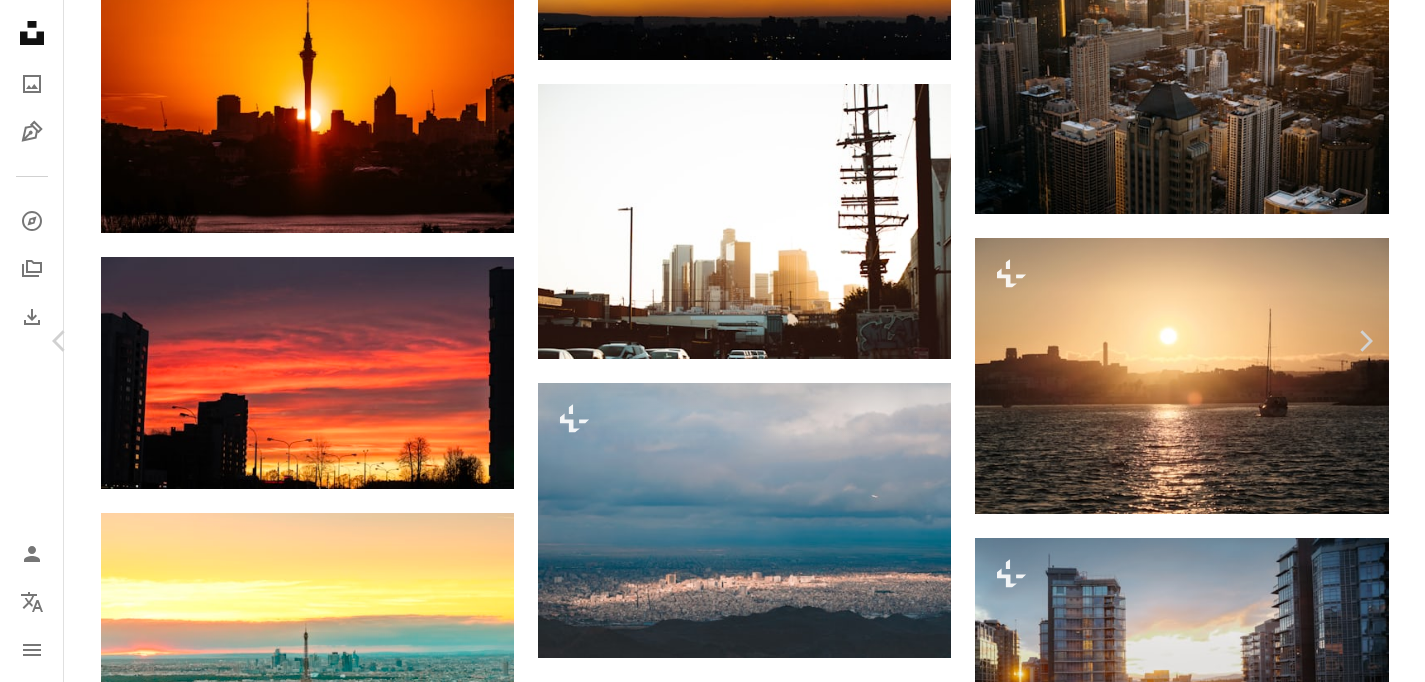 scroll, scrollTop: 1789, scrollLeft: 0, axis: vertical 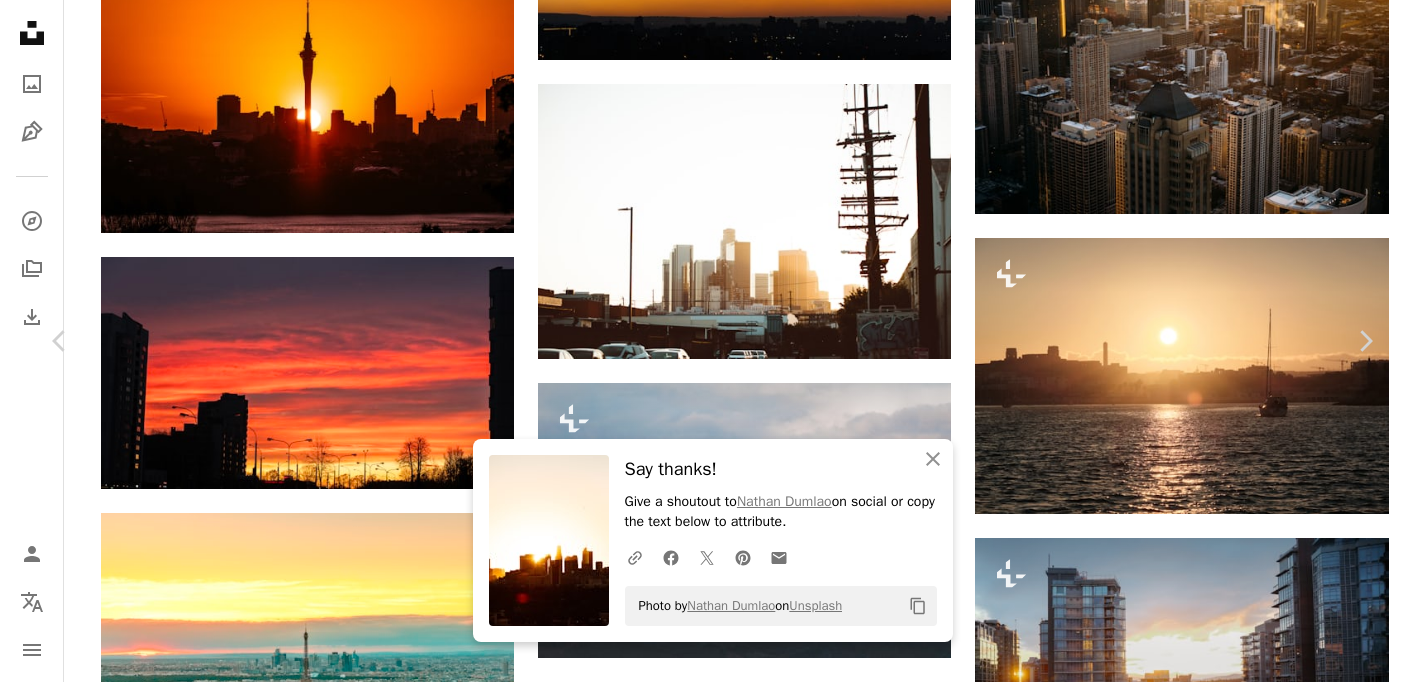 click at bounding box center (1087, 2944) 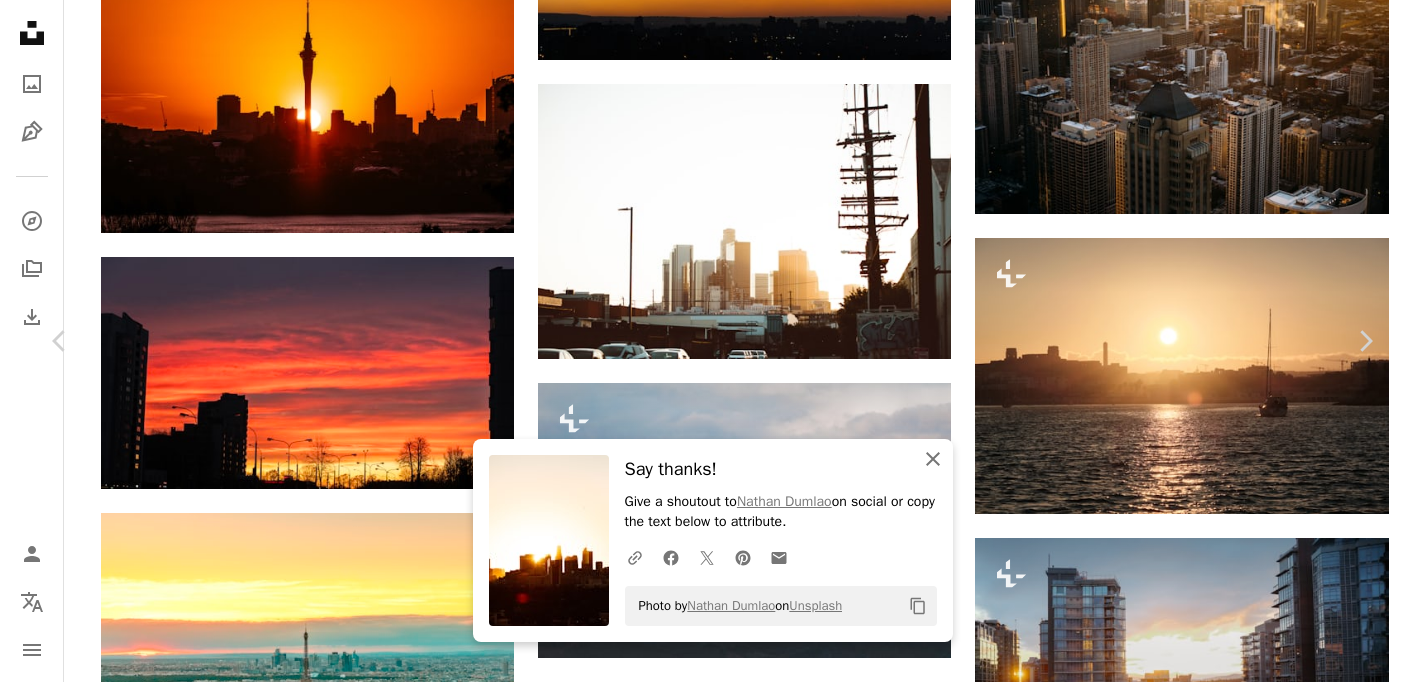click 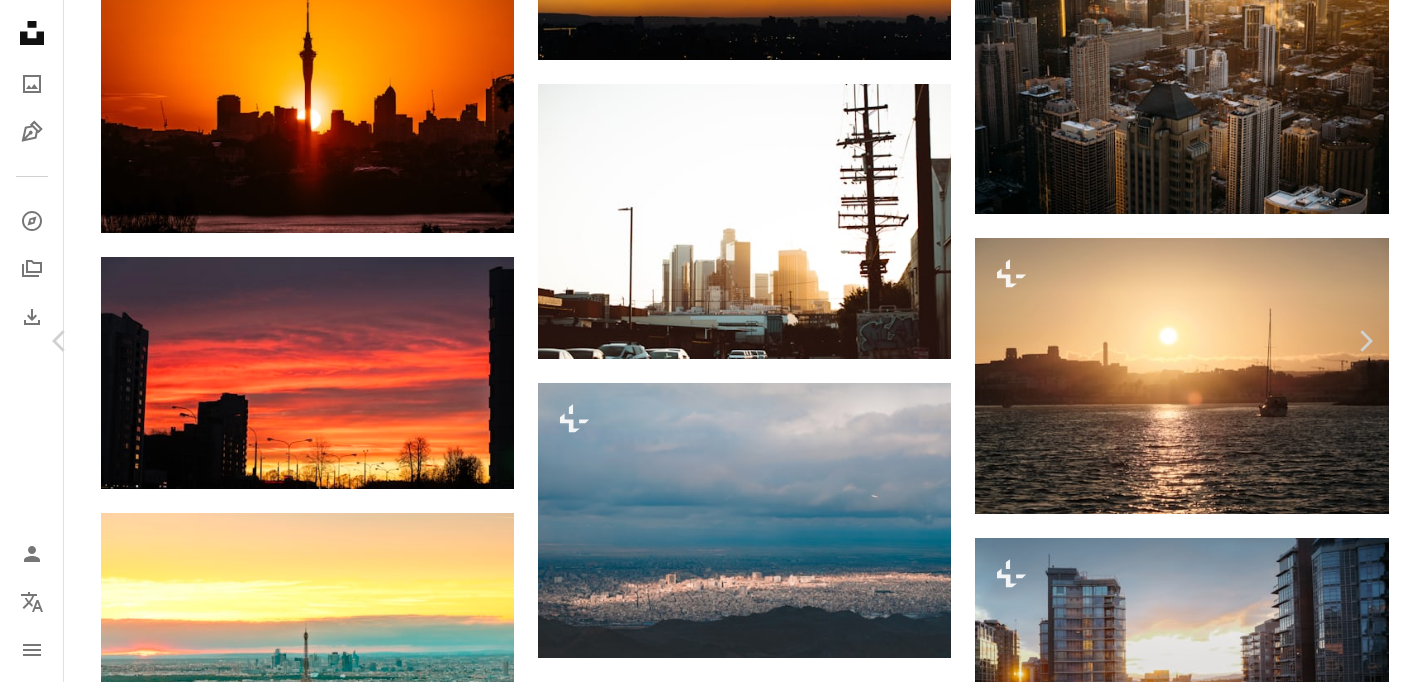 scroll, scrollTop: 1380, scrollLeft: 0, axis: vertical 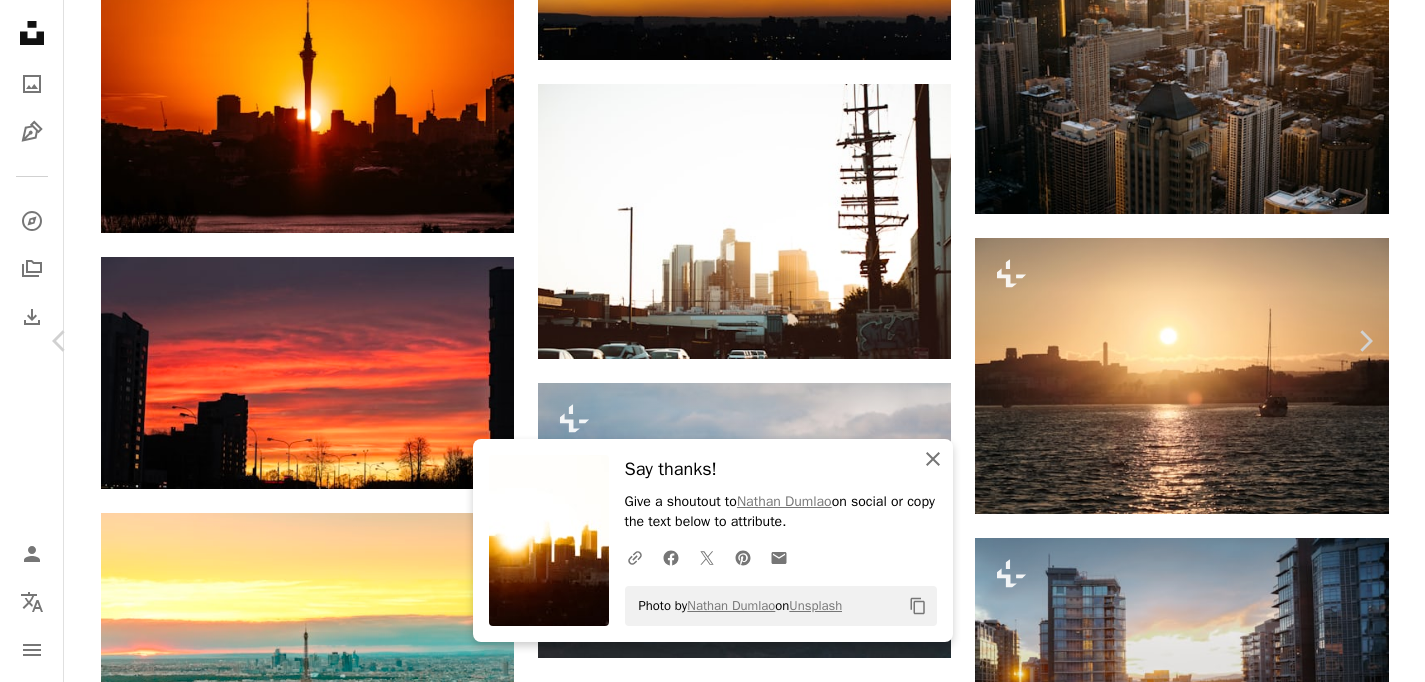 click on "An X shape" 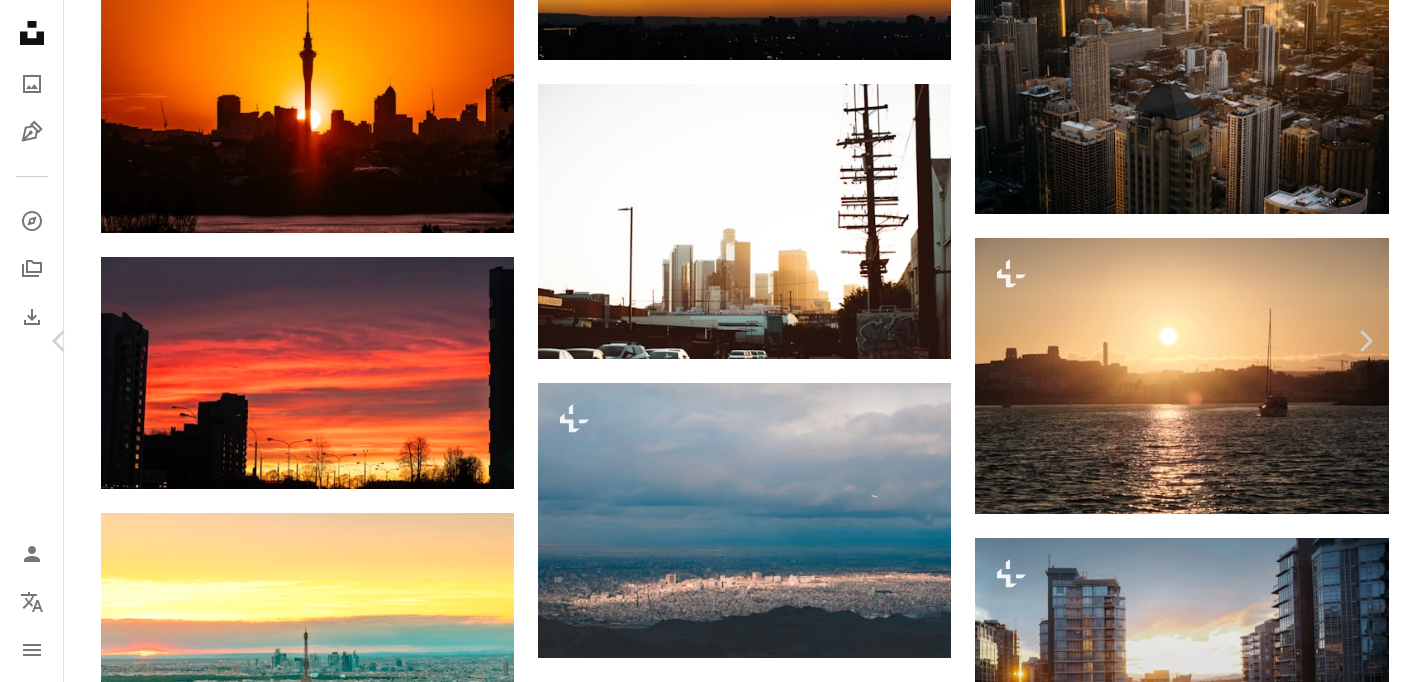 scroll, scrollTop: 2411, scrollLeft: 0, axis: vertical 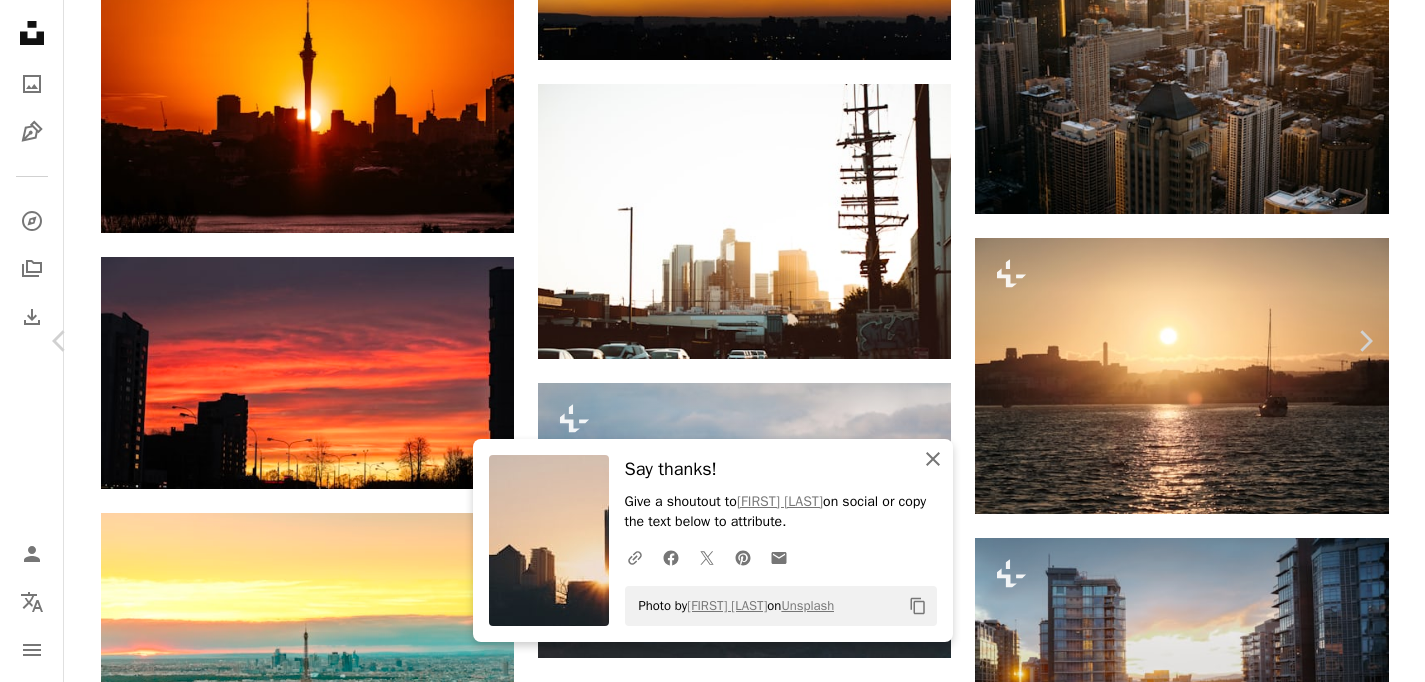 click on "An X shape" 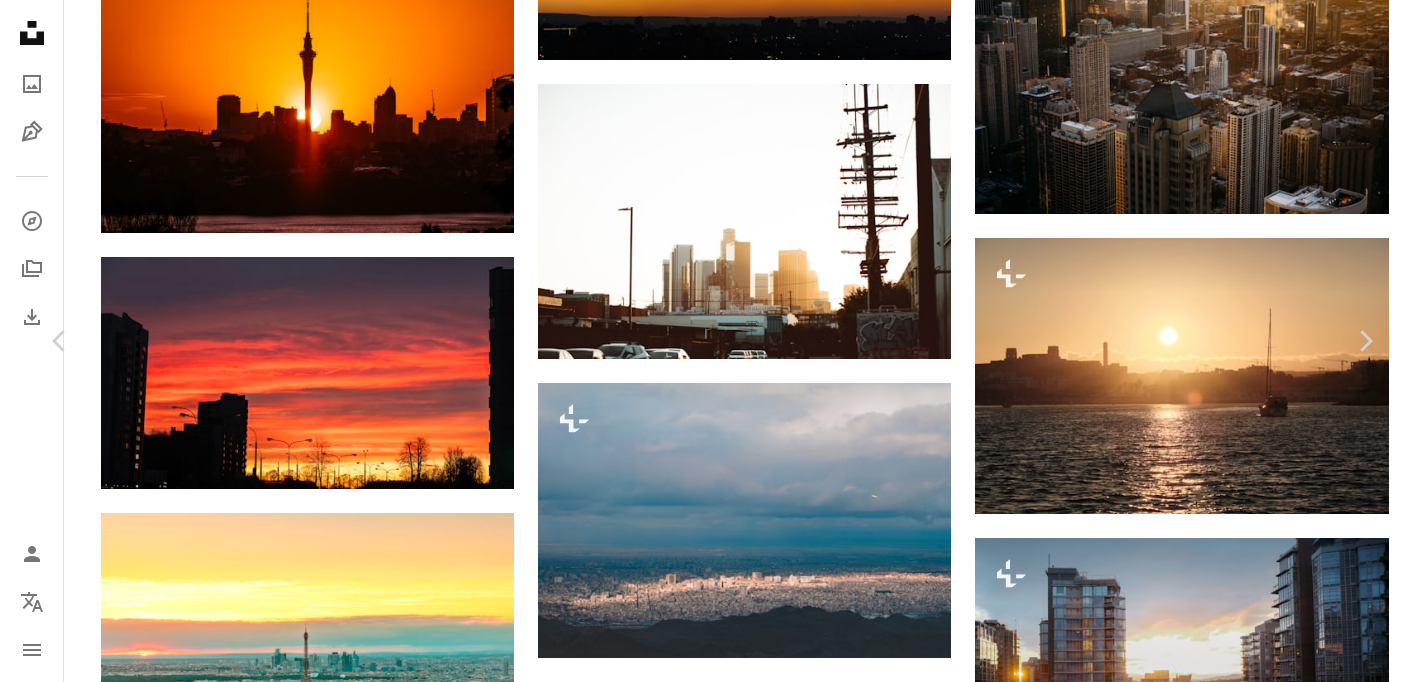 scroll, scrollTop: 4475, scrollLeft: 0, axis: vertical 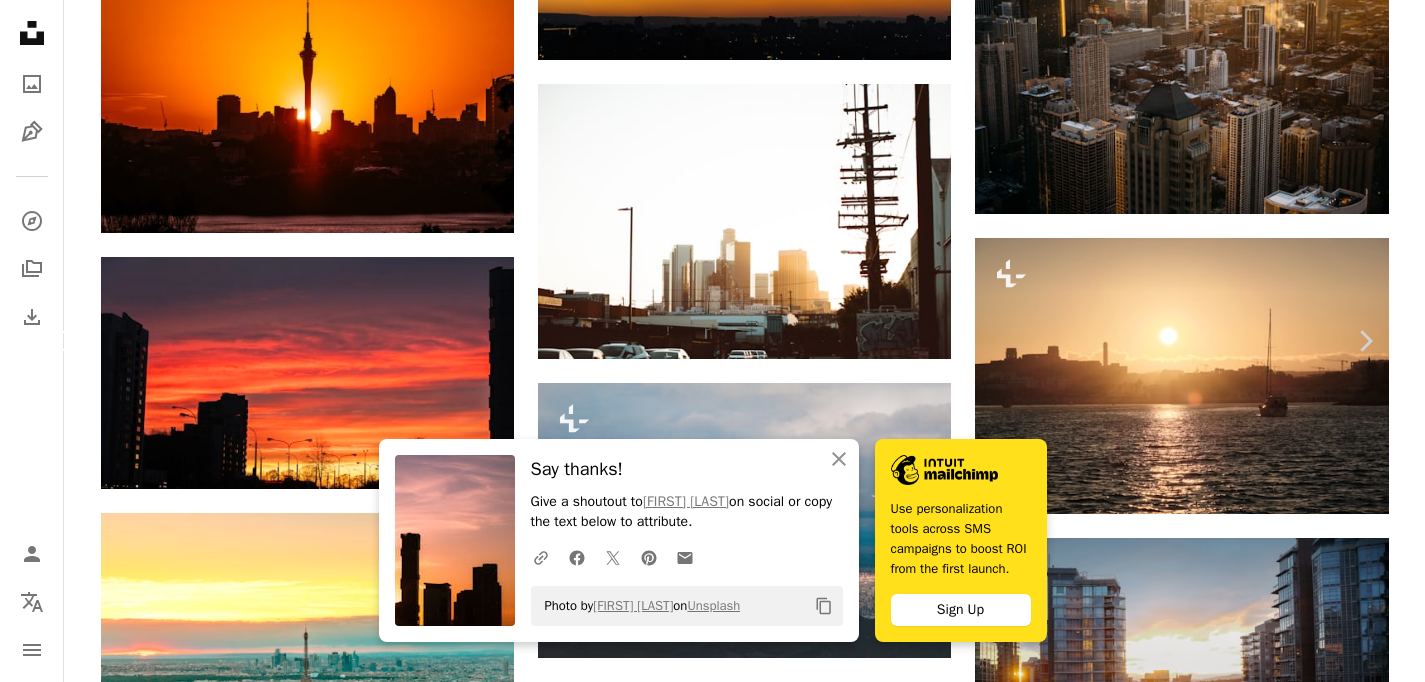 click on "Chevron left" at bounding box center (60, 341) 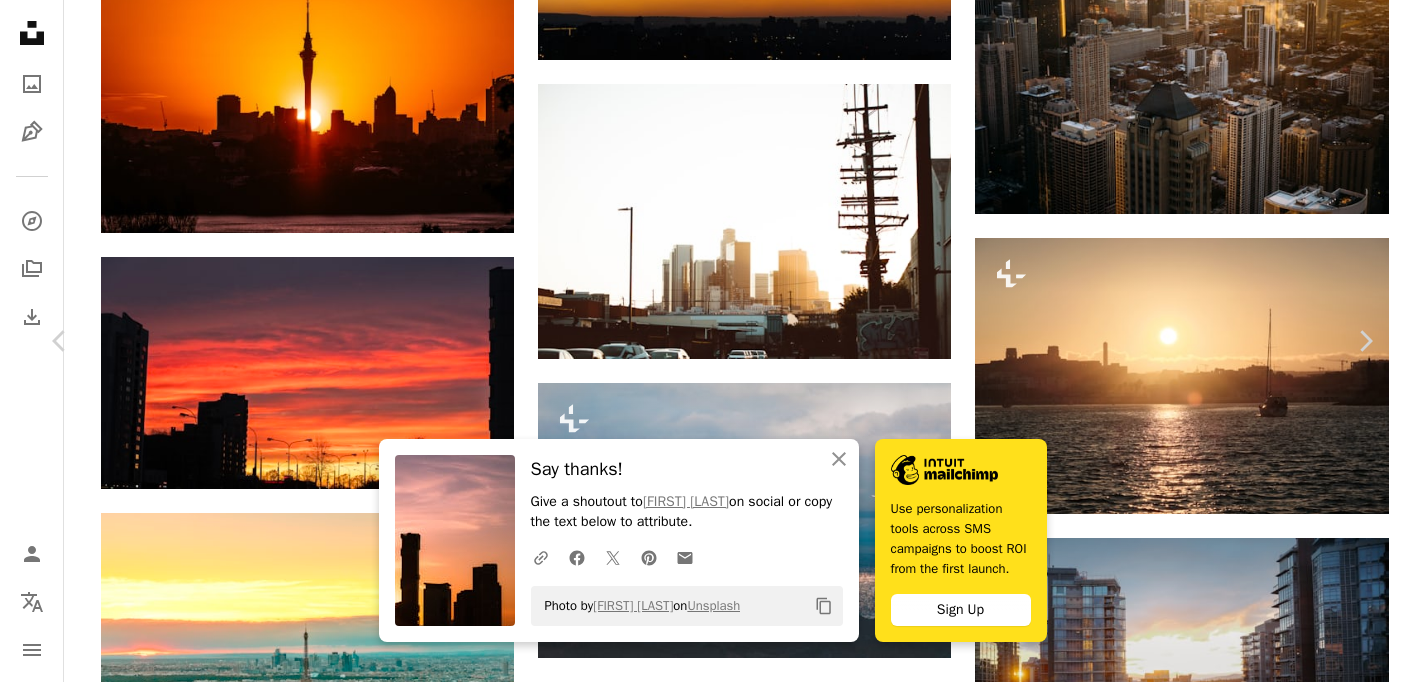 click on "An X shape" at bounding box center [20, 20] 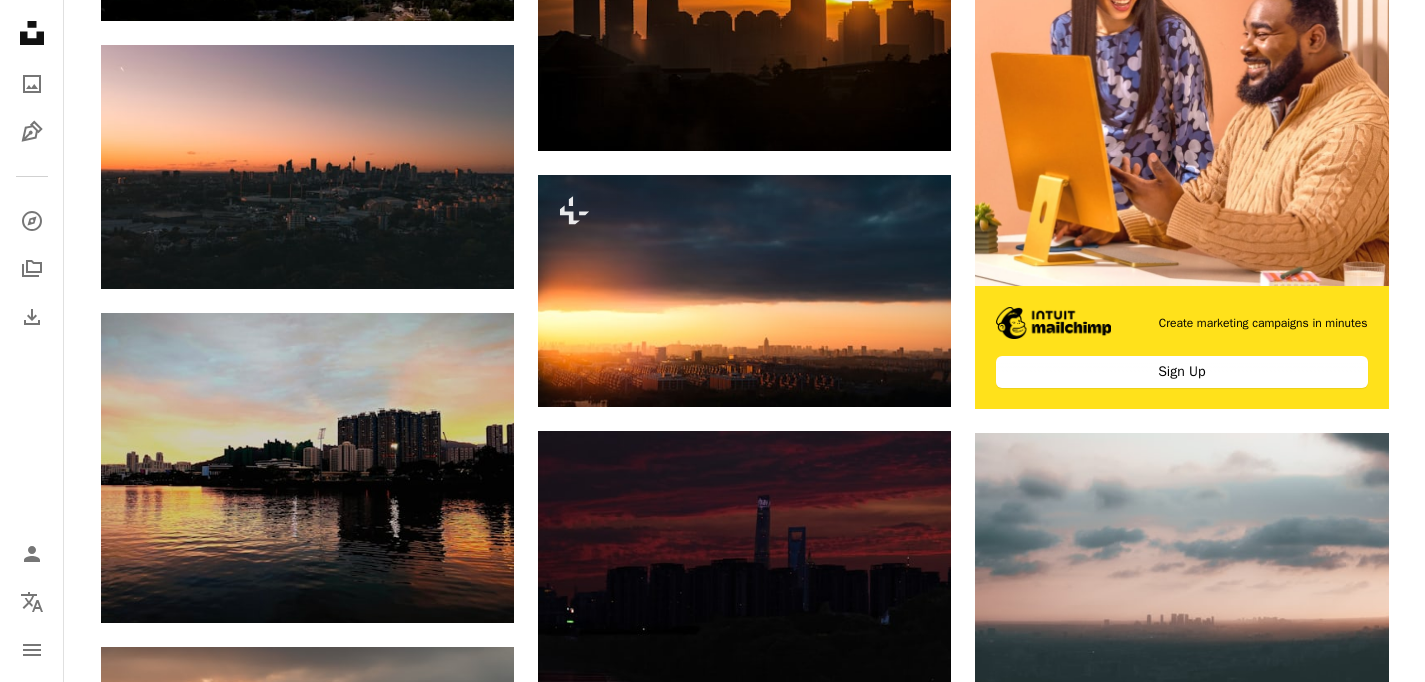 scroll, scrollTop: 0, scrollLeft: 0, axis: both 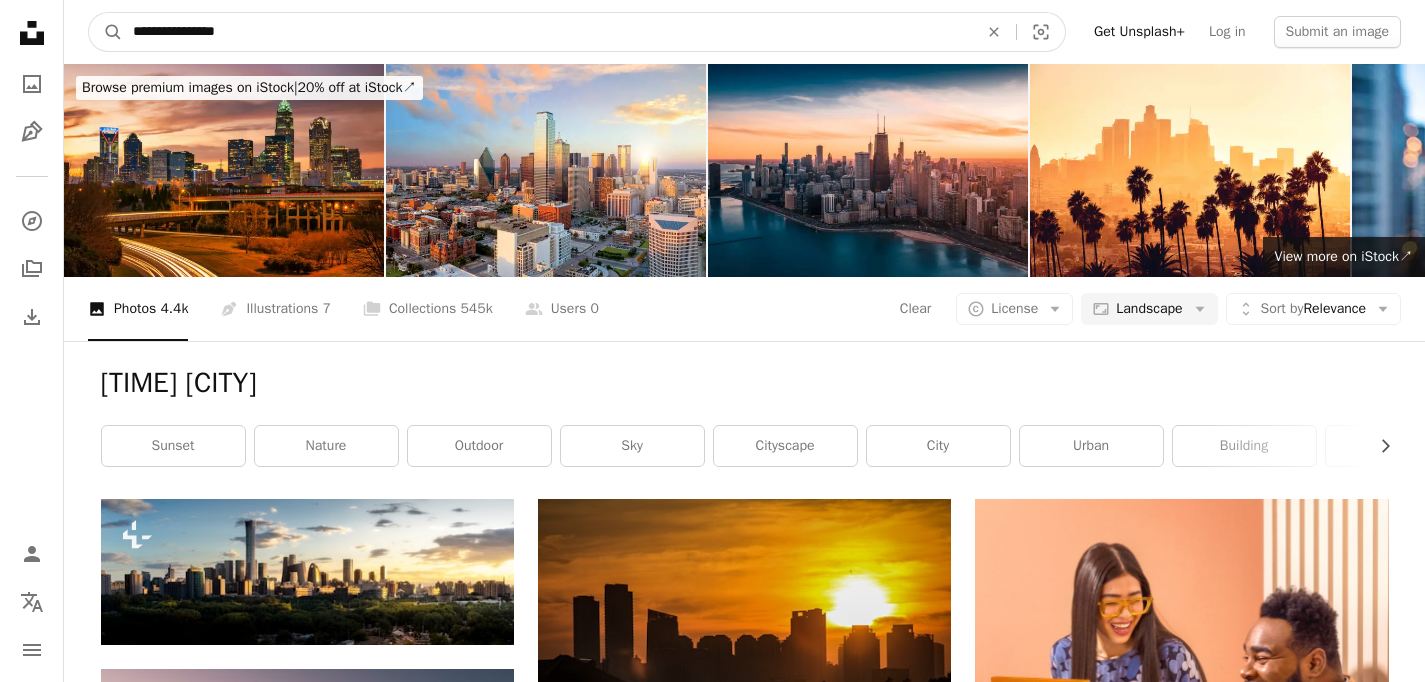 drag, startPoint x: 256, startPoint y: 26, endPoint x: 61, endPoint y: 31, distance: 195.06409 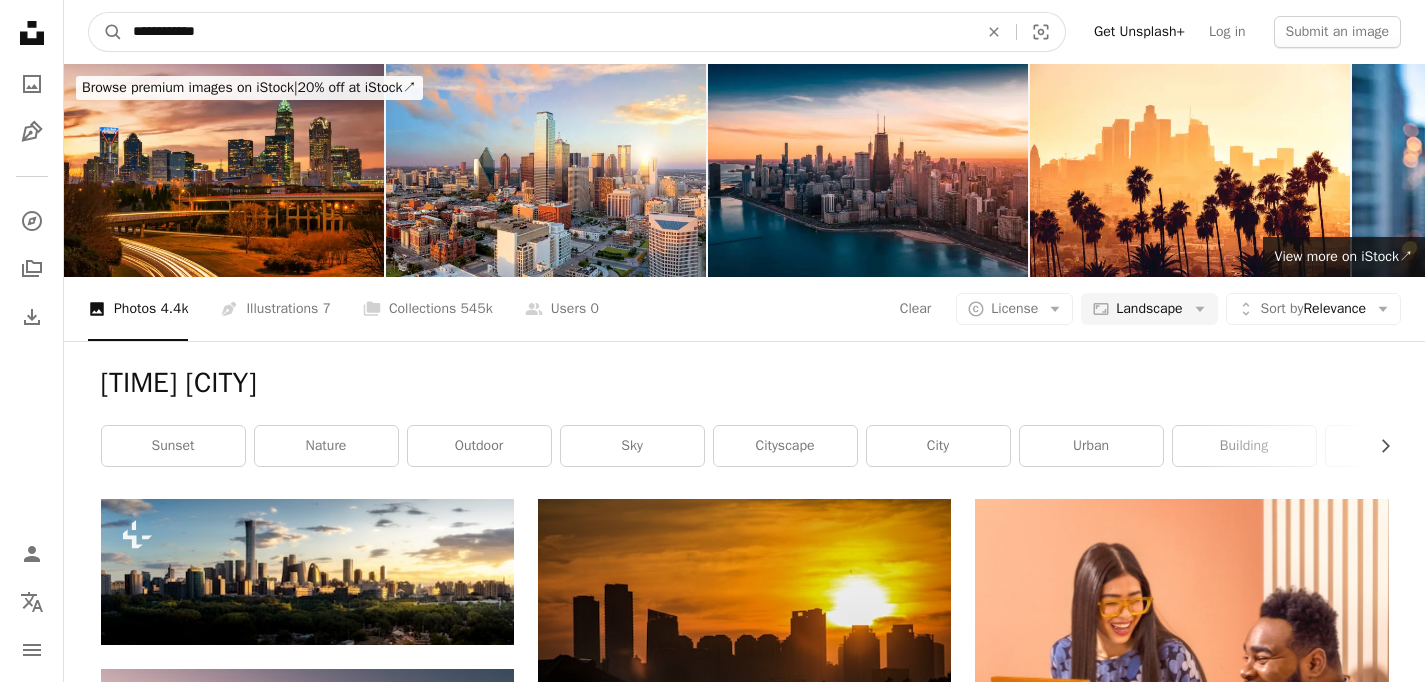 type on "**********" 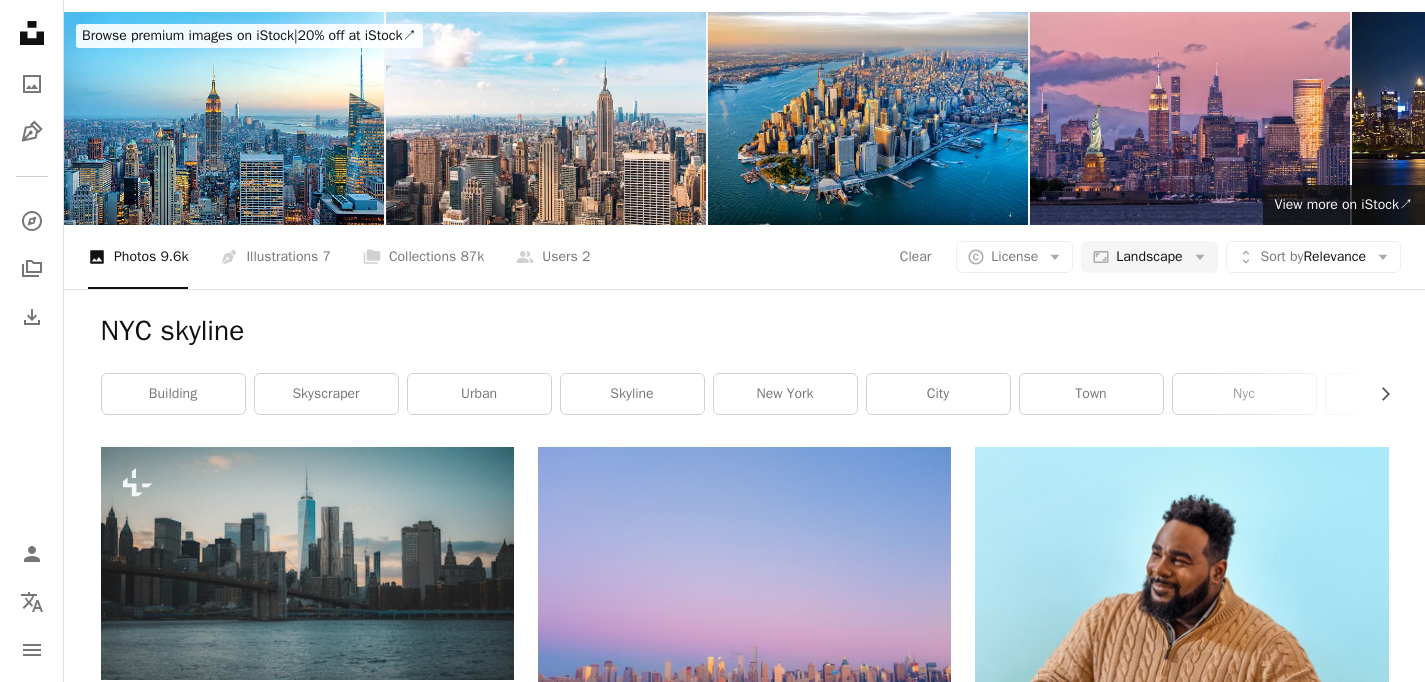 scroll, scrollTop: 0, scrollLeft: 0, axis: both 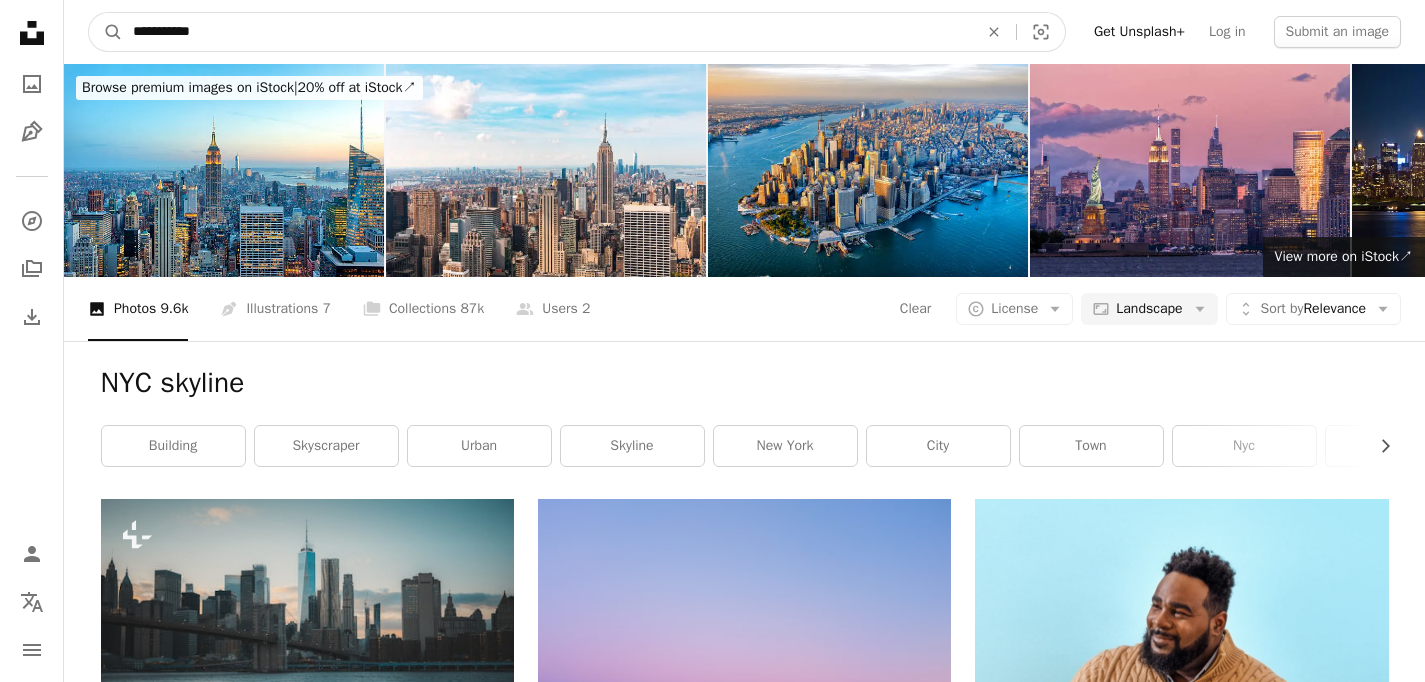 click on "**********" at bounding box center [547, 32] 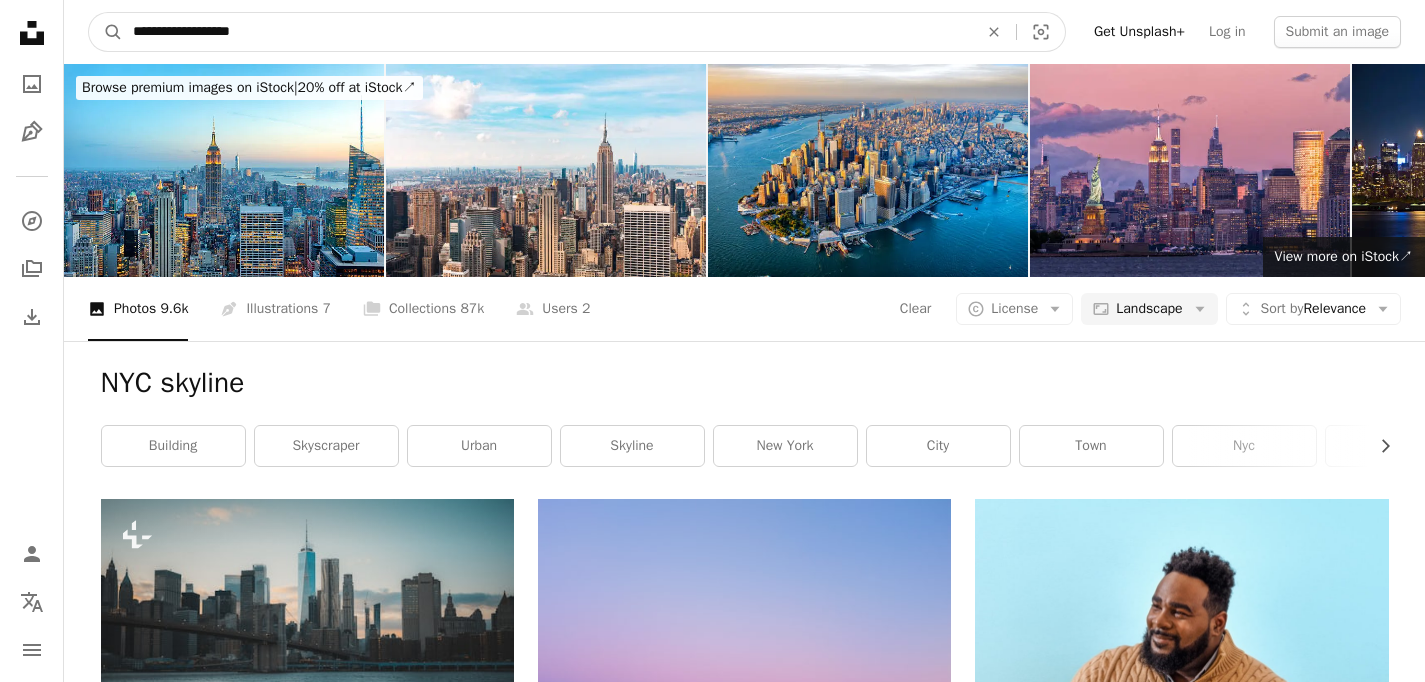 type on "**********" 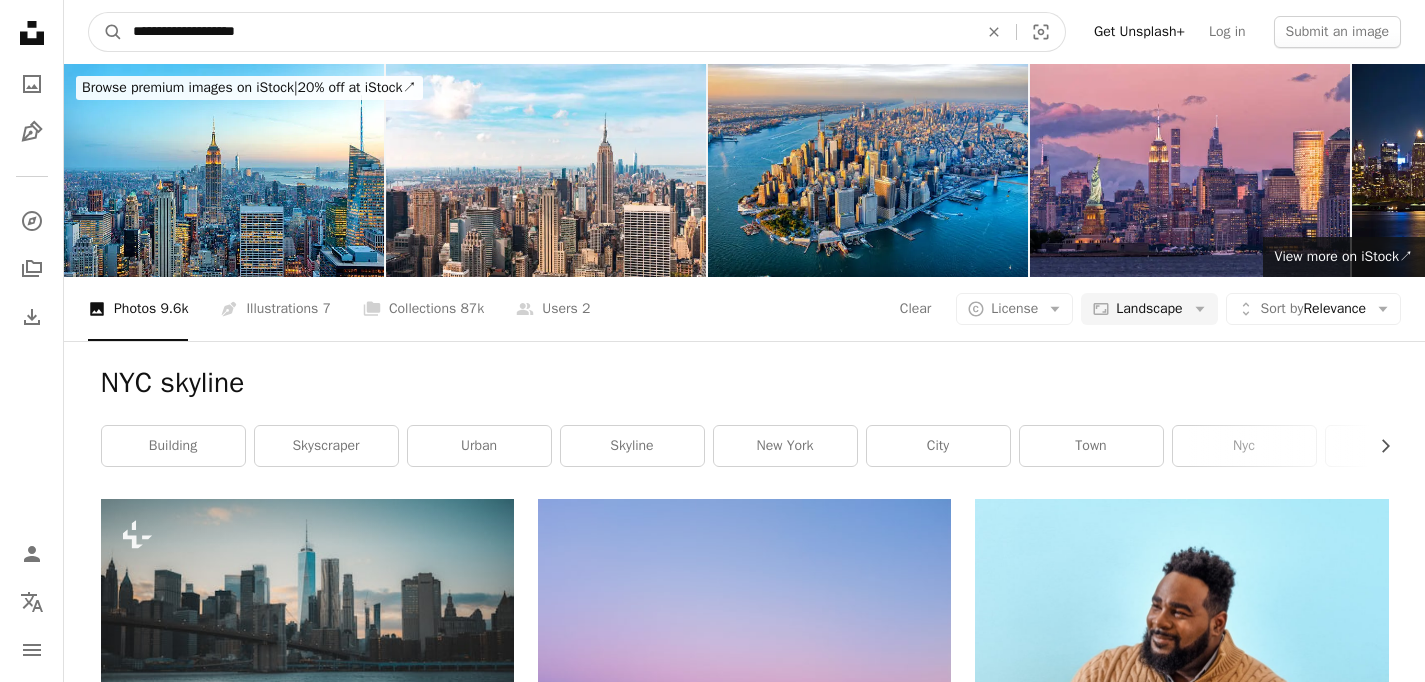 click on "A magnifying glass" at bounding box center [106, 32] 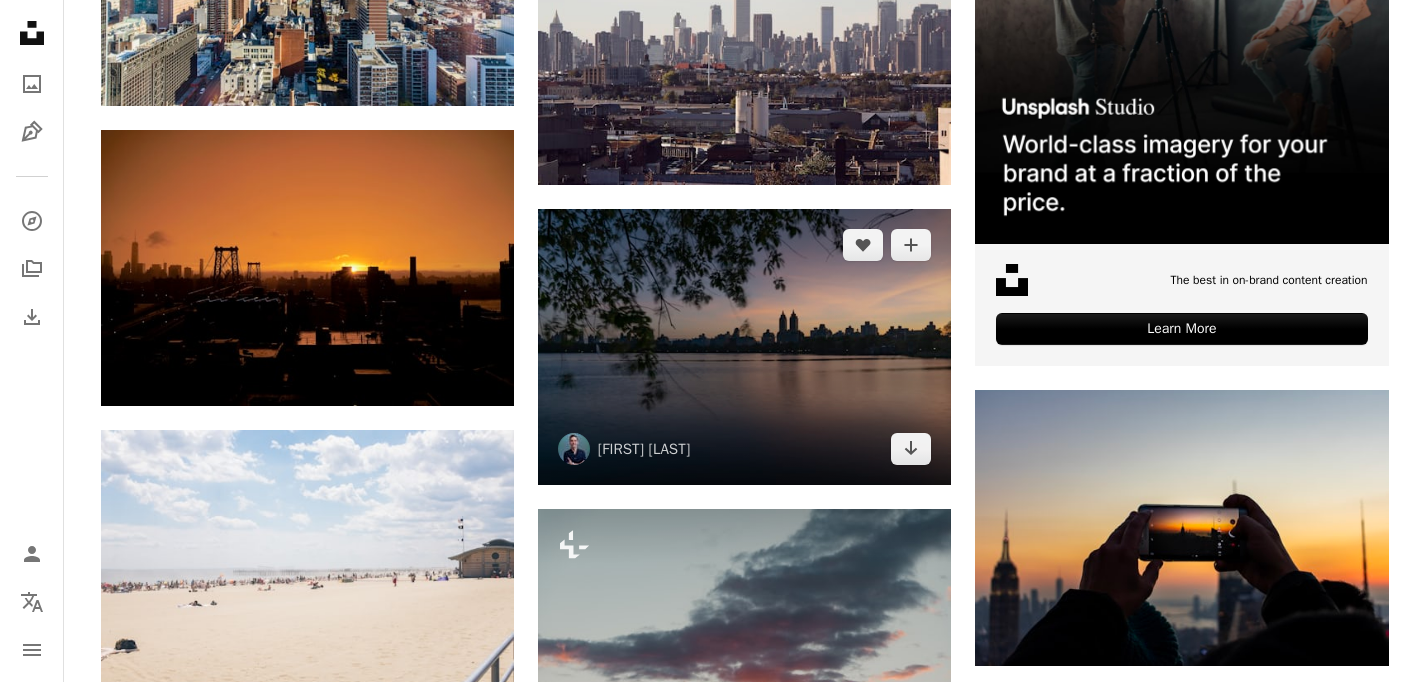 scroll, scrollTop: 0, scrollLeft: 0, axis: both 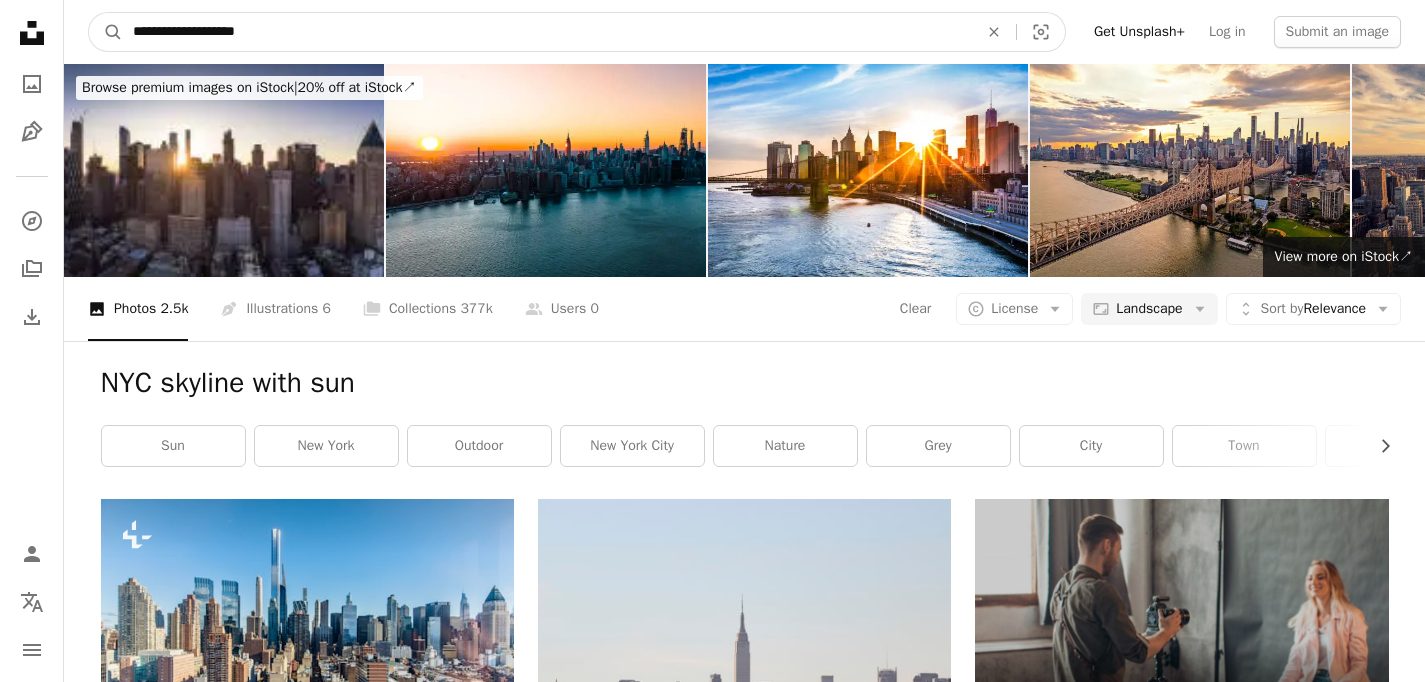 click on "**********" at bounding box center (547, 32) 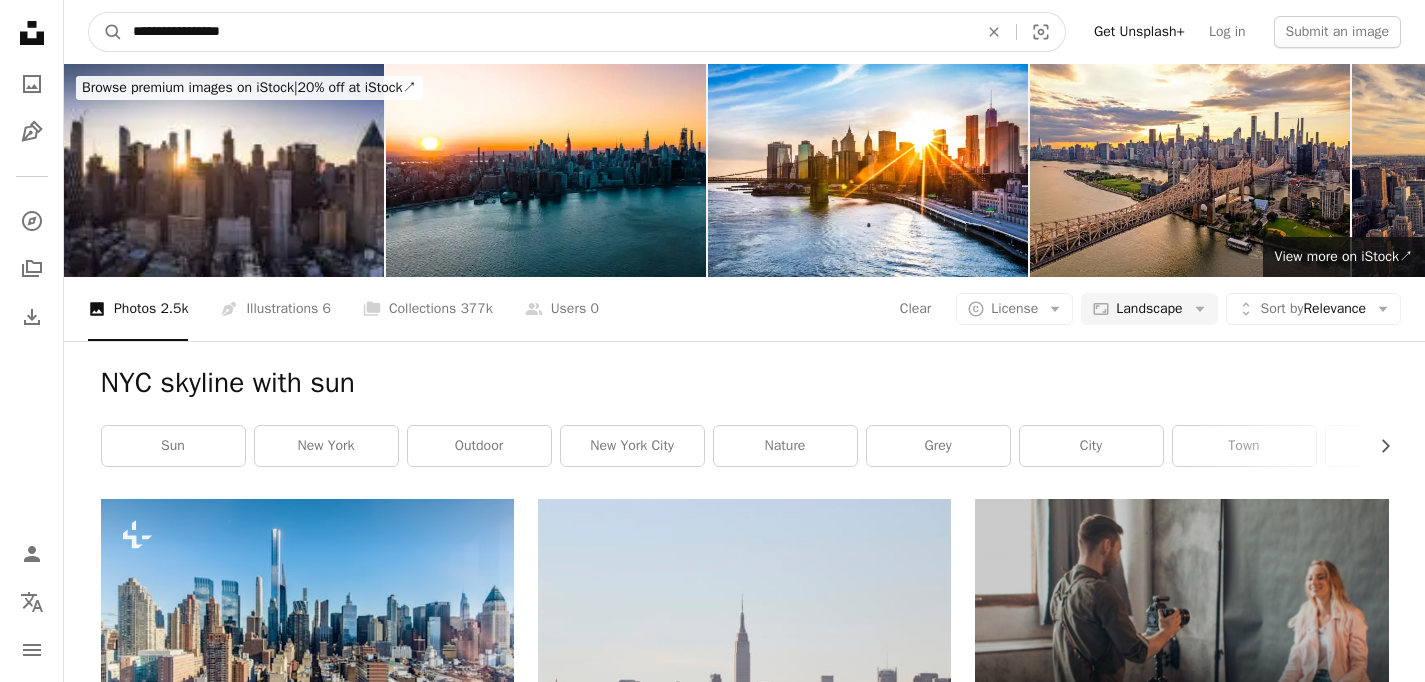 type on "**********" 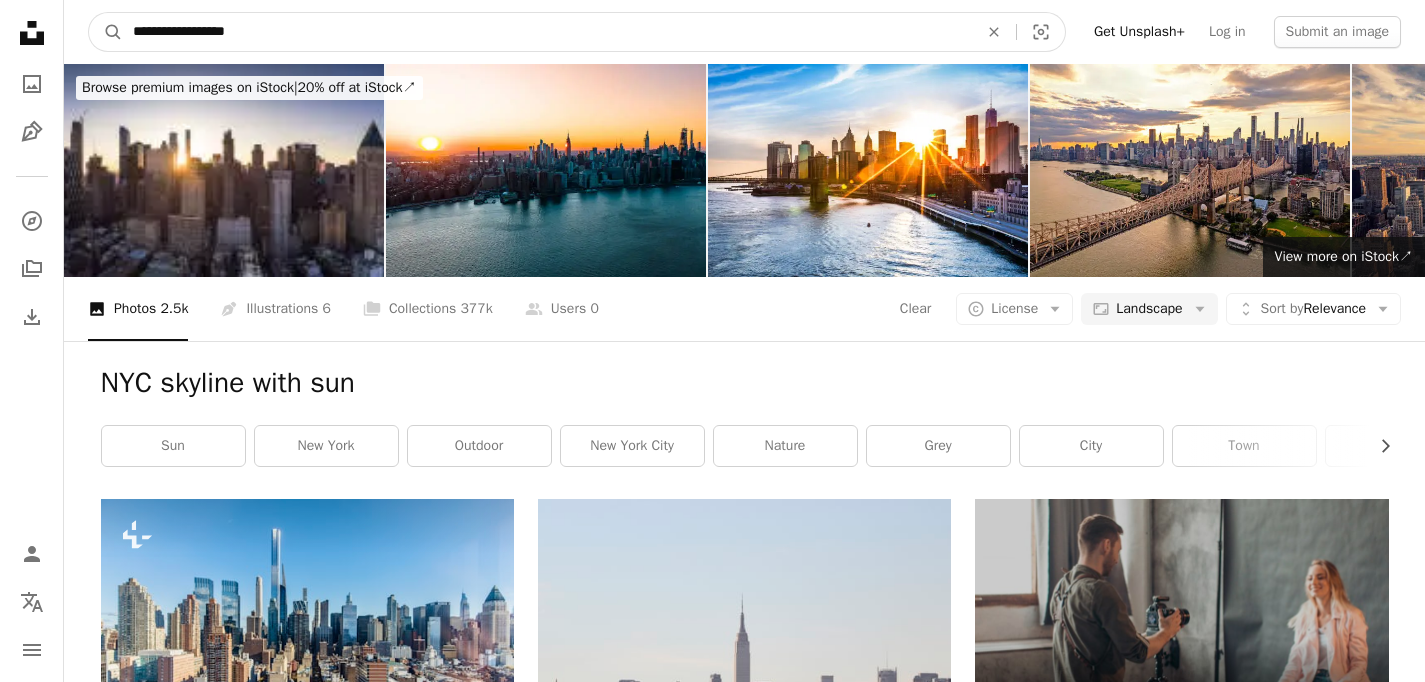 click on "A magnifying glass" at bounding box center (106, 32) 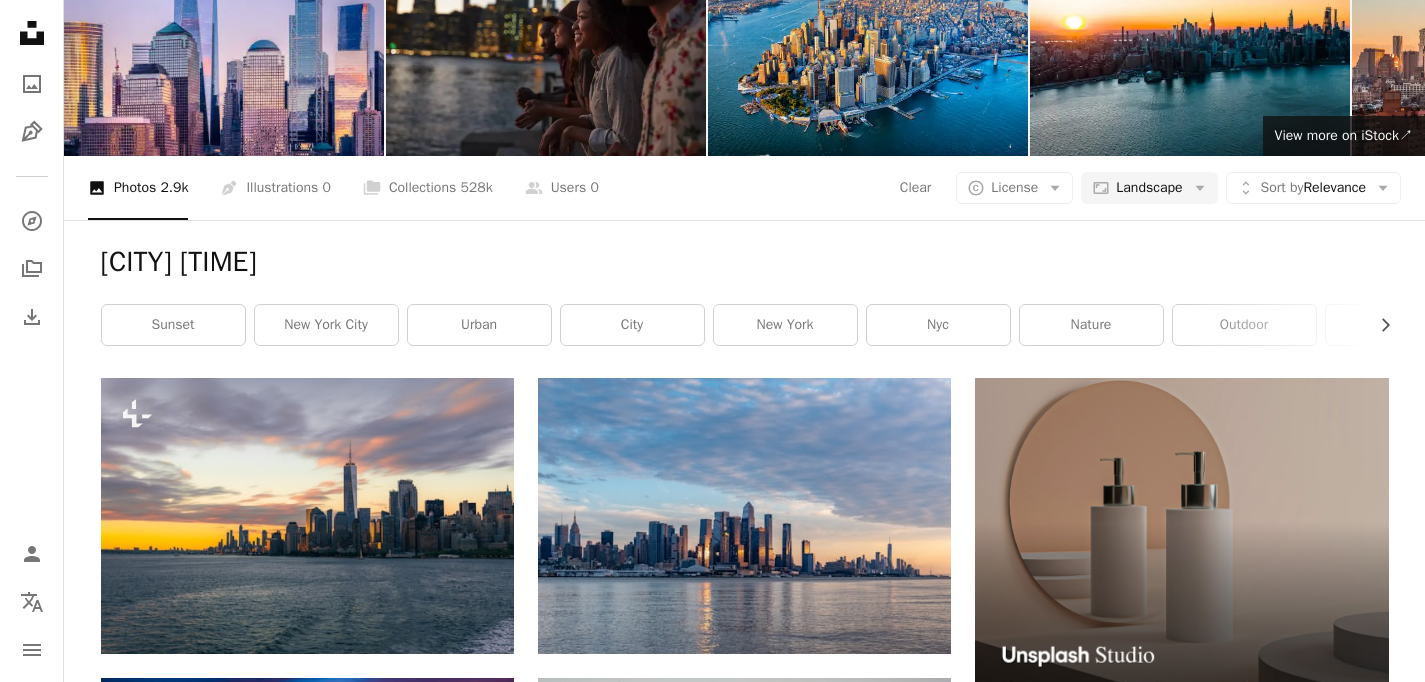 scroll, scrollTop: 0, scrollLeft: 0, axis: both 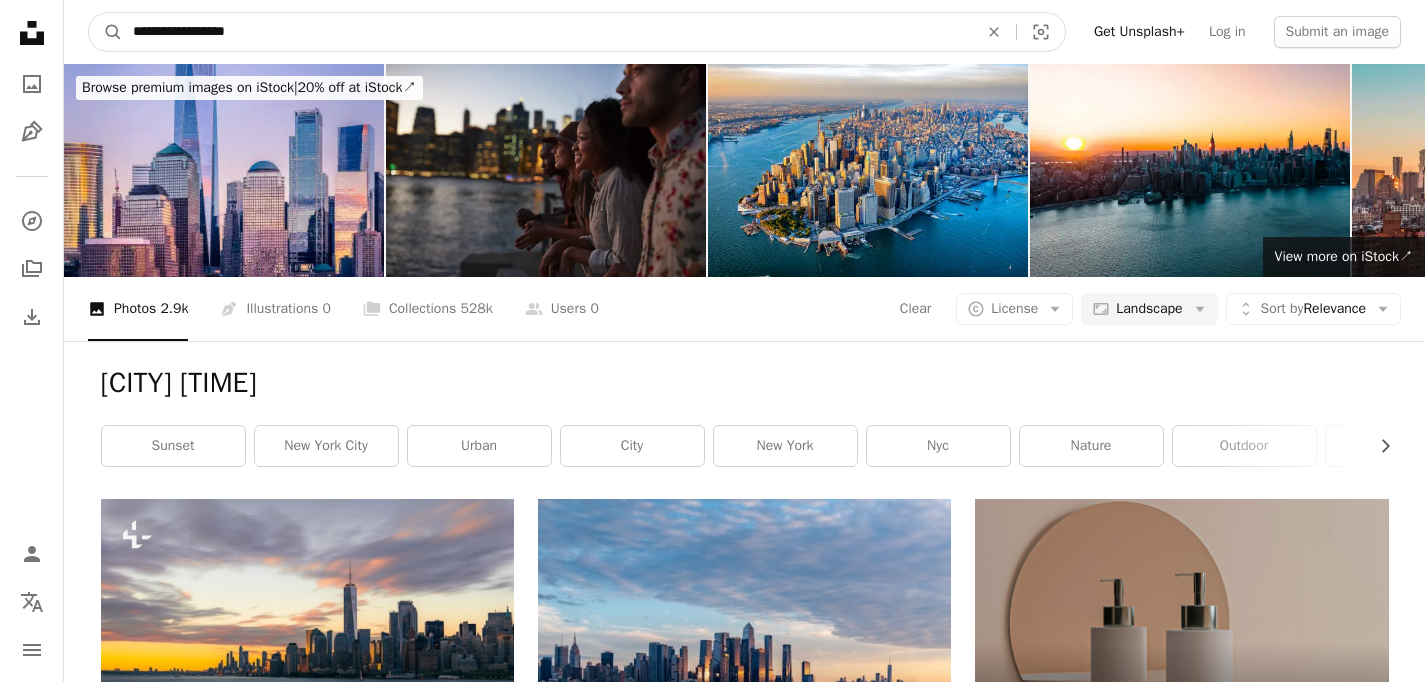 click on "**********" at bounding box center [547, 32] 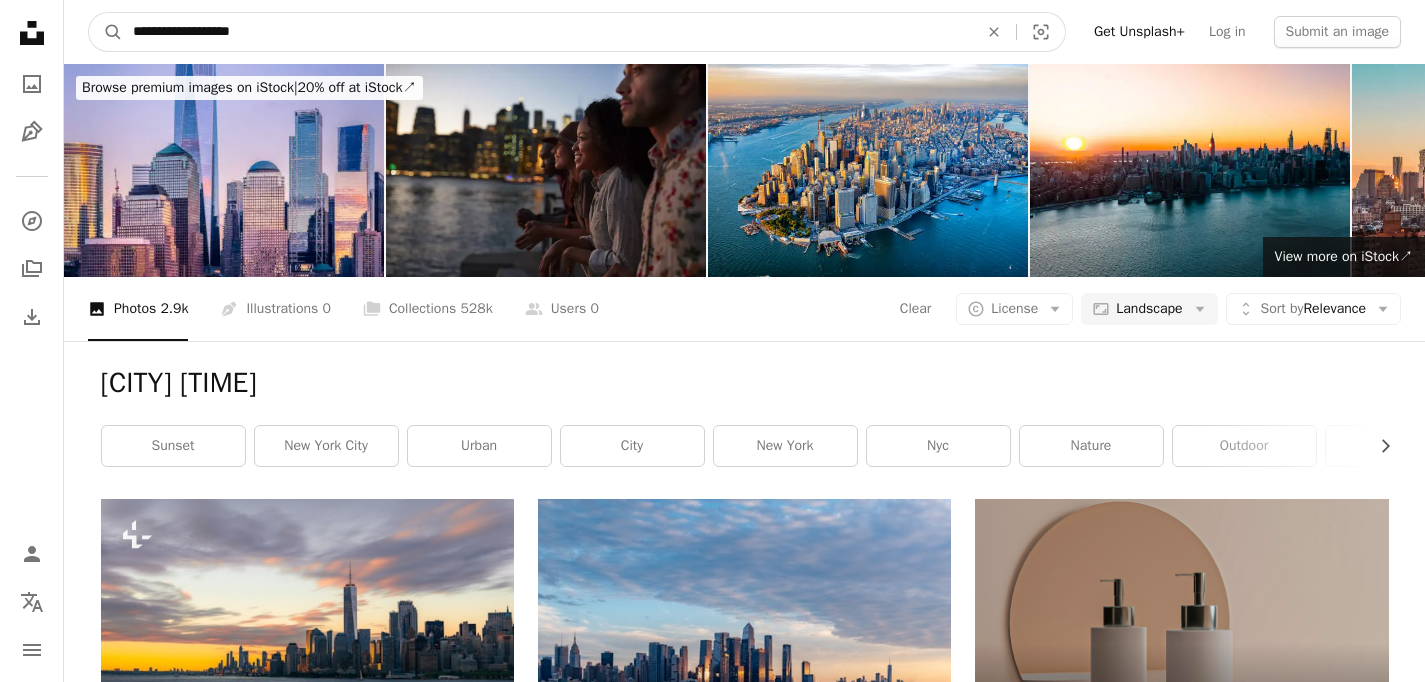 click on "A magnifying glass" at bounding box center (106, 32) 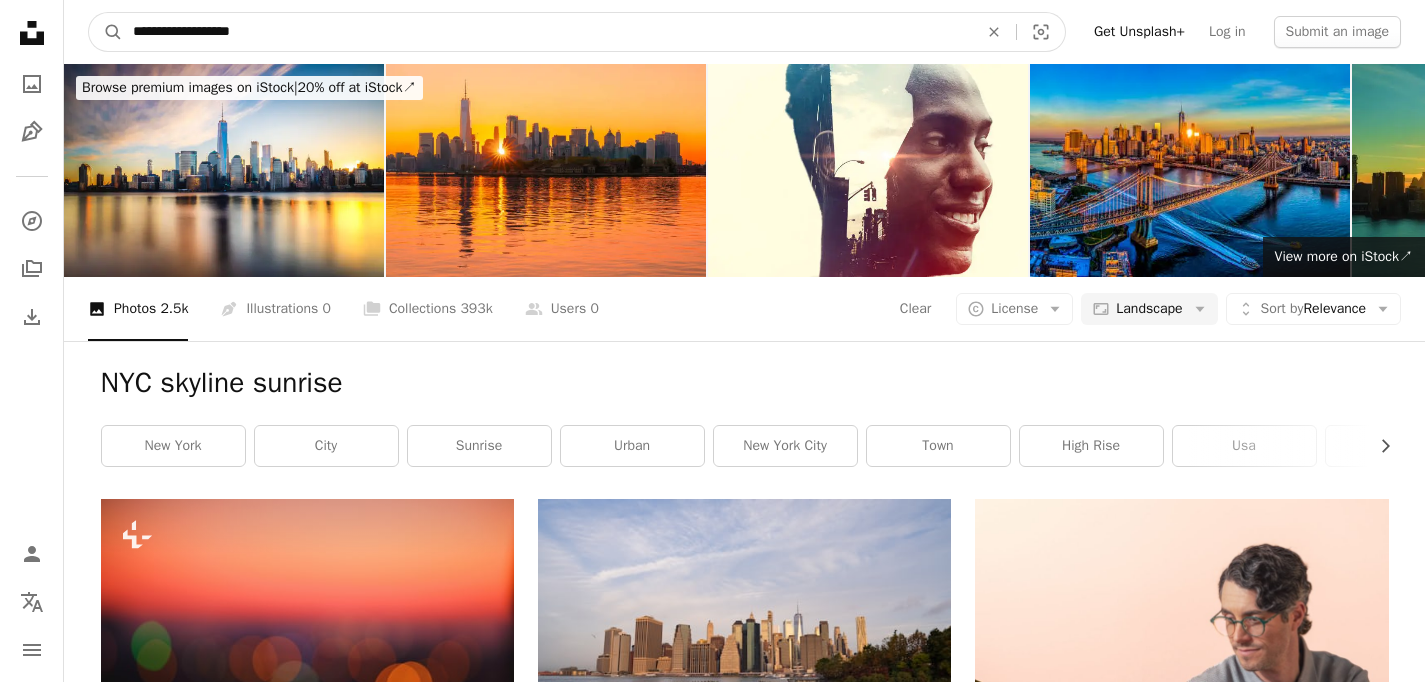 click on "**********" at bounding box center (547, 32) 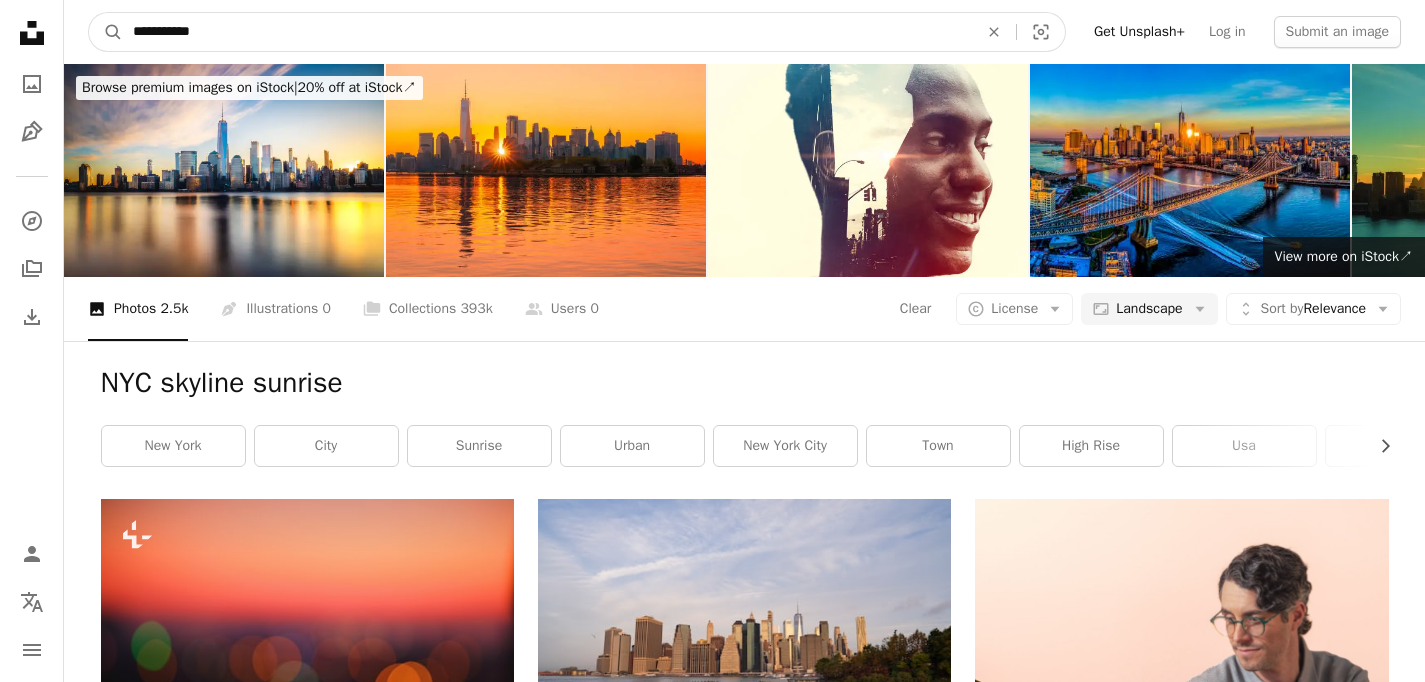 click on "A magnifying glass" at bounding box center (106, 32) 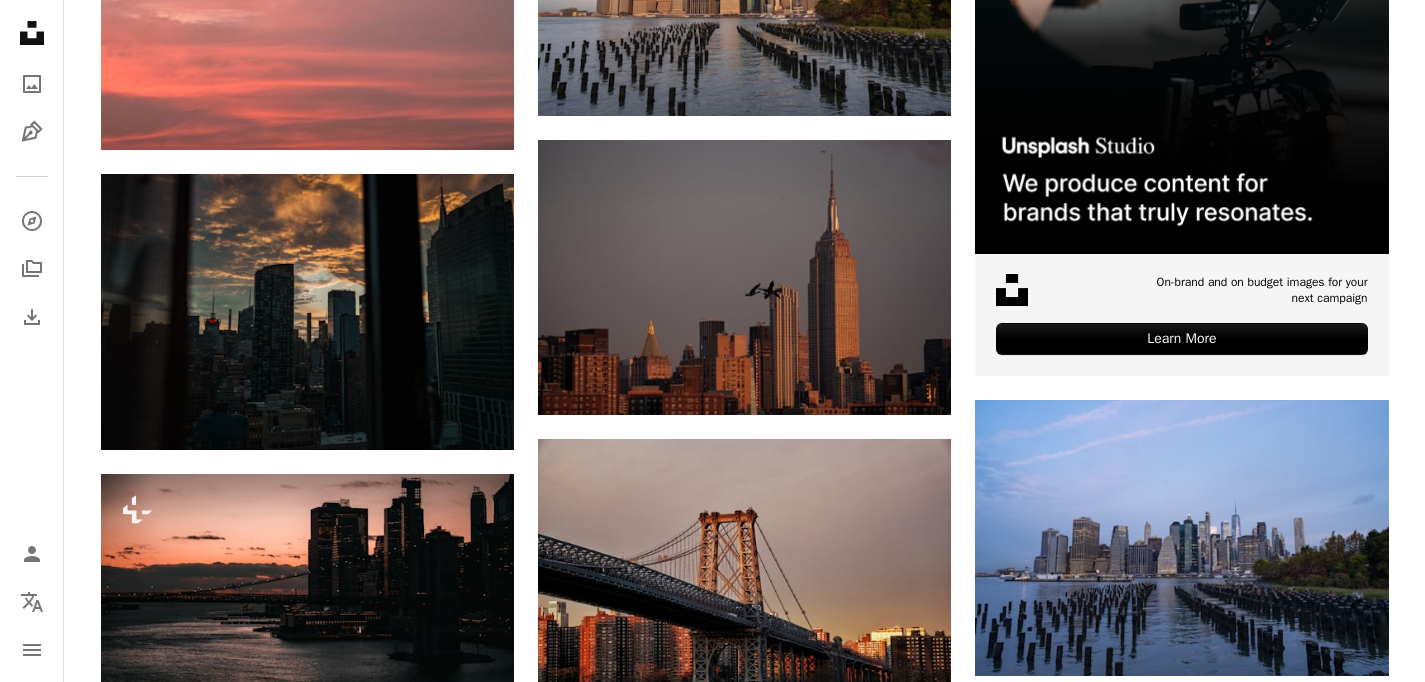 scroll, scrollTop: 0, scrollLeft: 0, axis: both 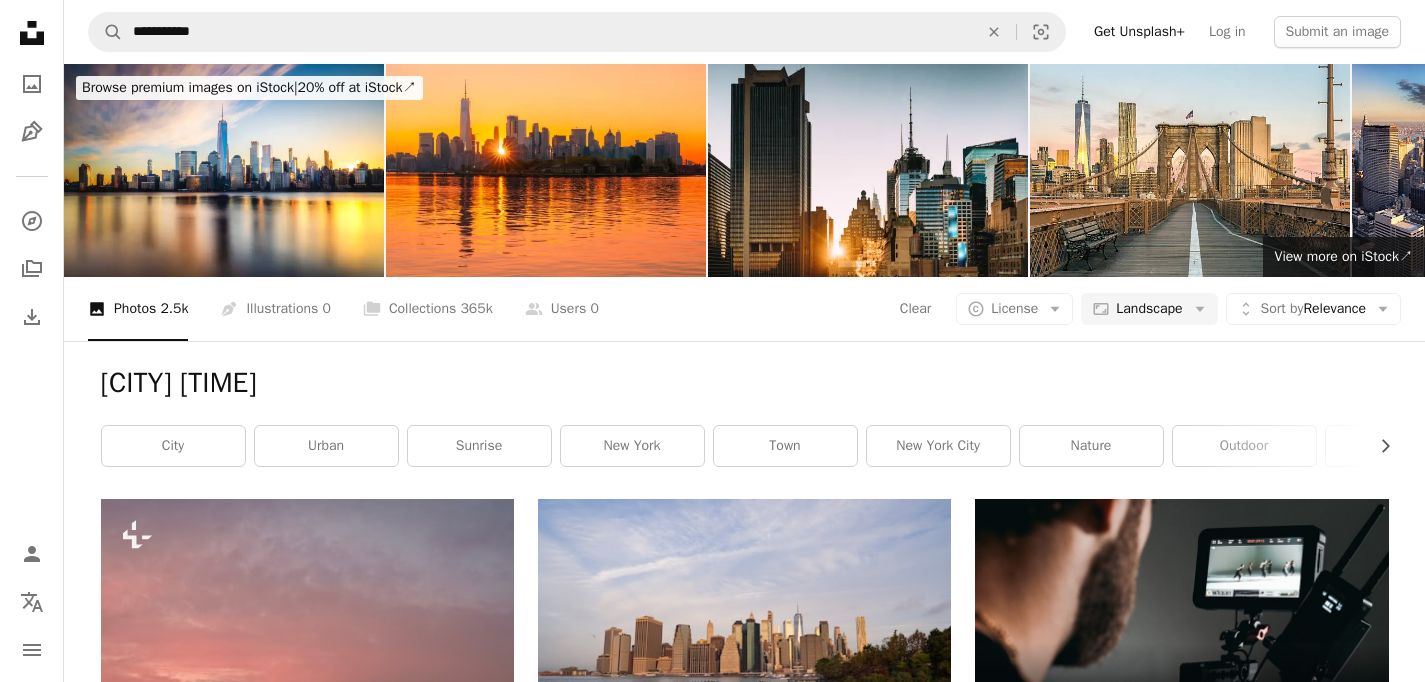 click on "**********" at bounding box center (744, 32) 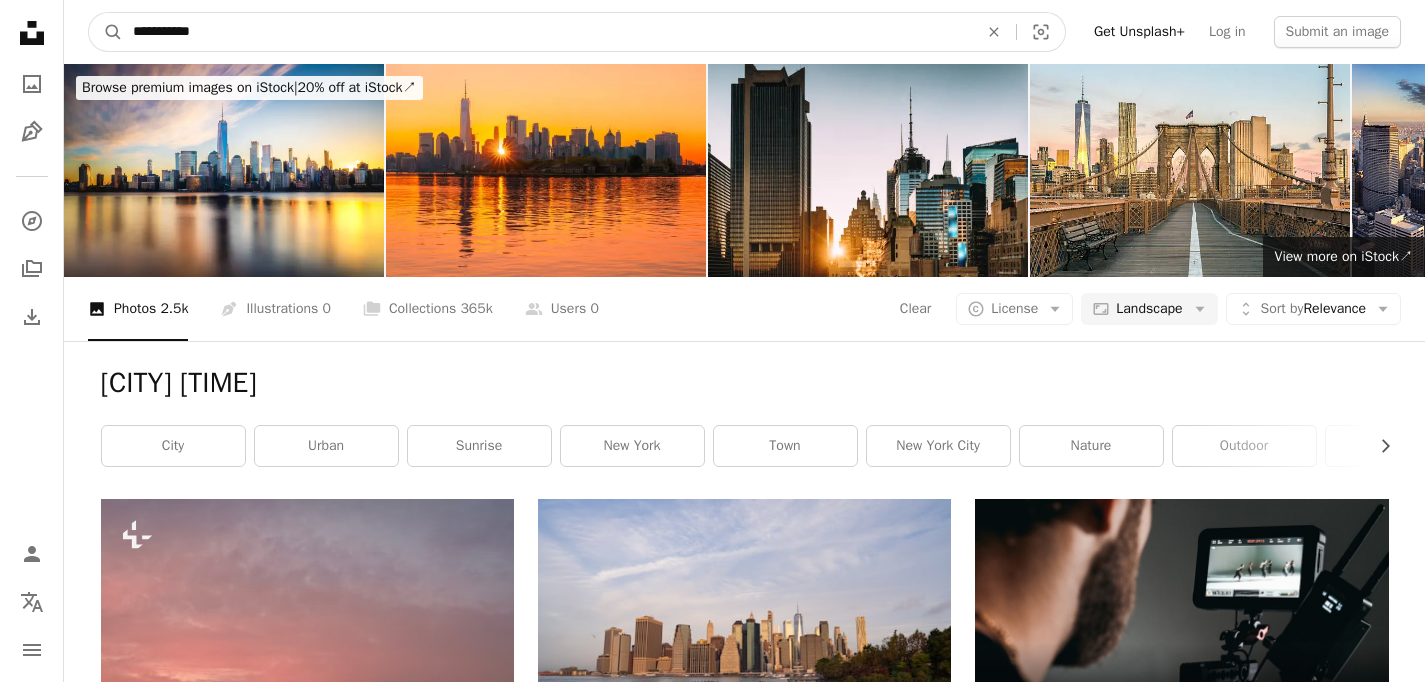 click on "**********" at bounding box center (547, 32) 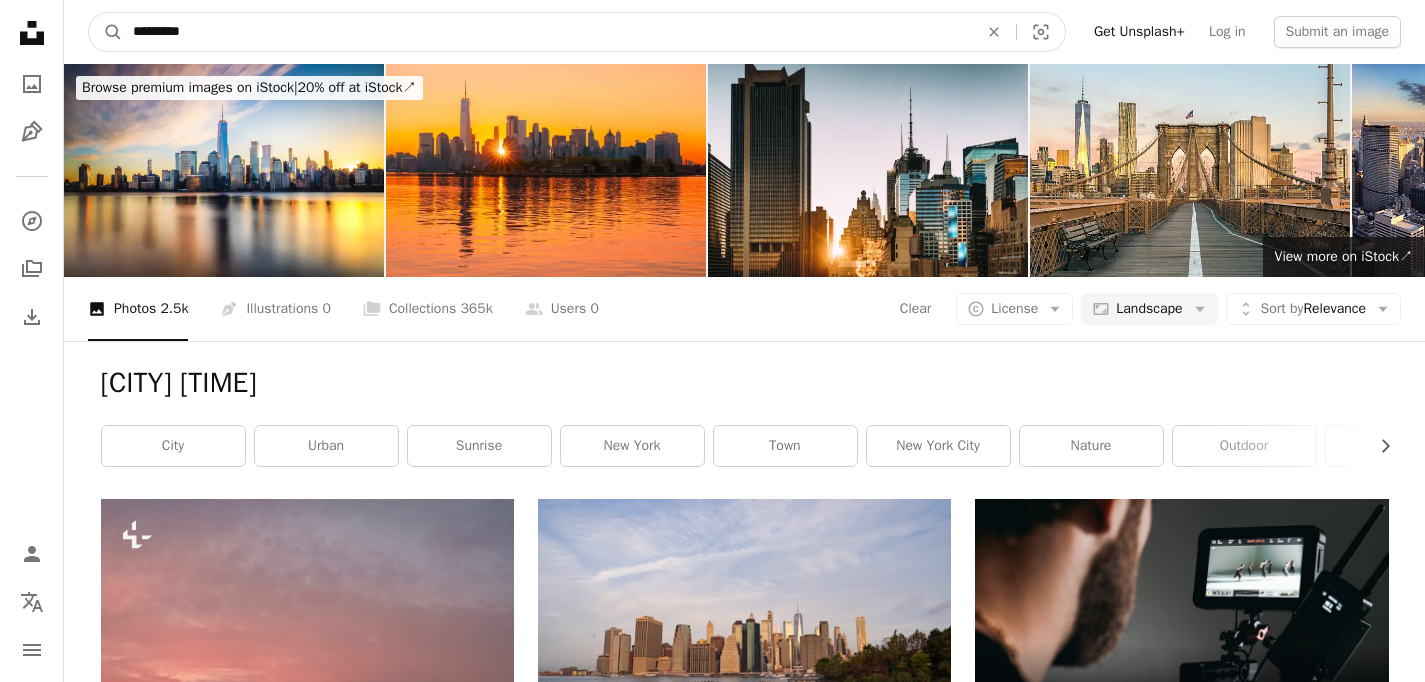 type on "**********" 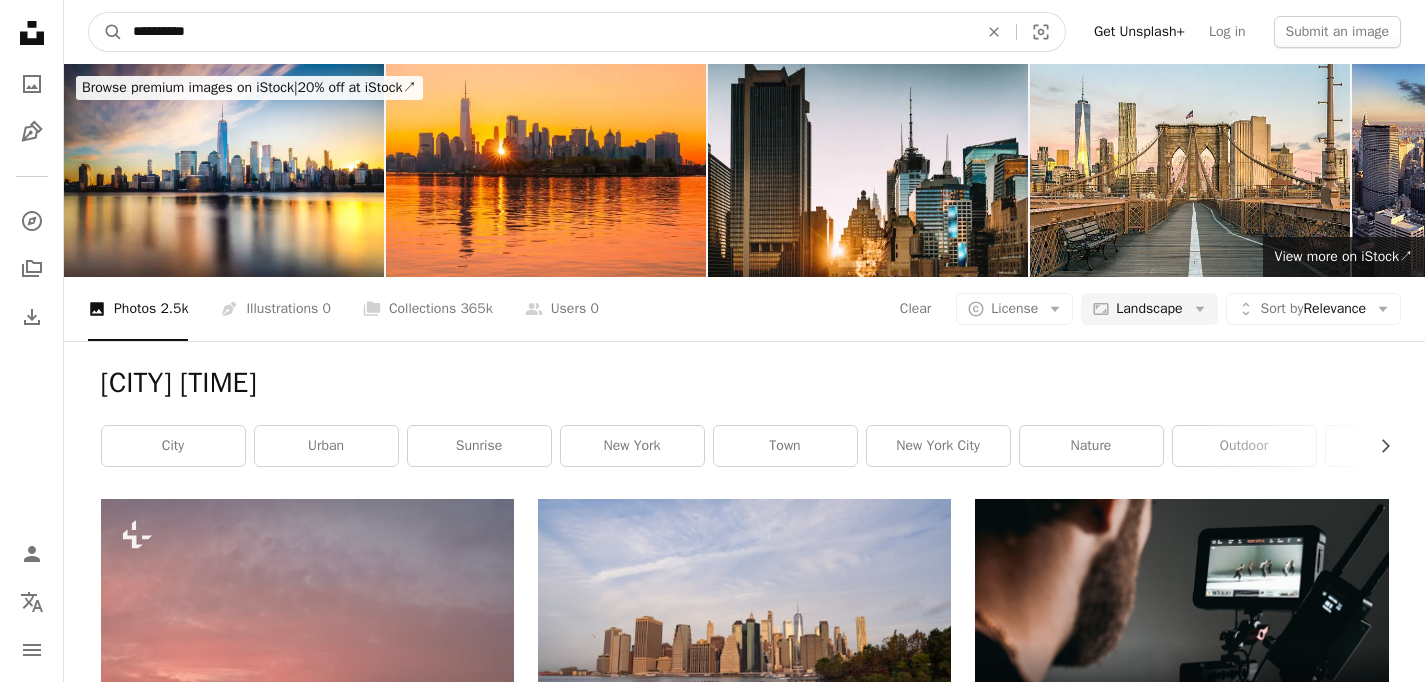 click on "A magnifying glass" at bounding box center [106, 32] 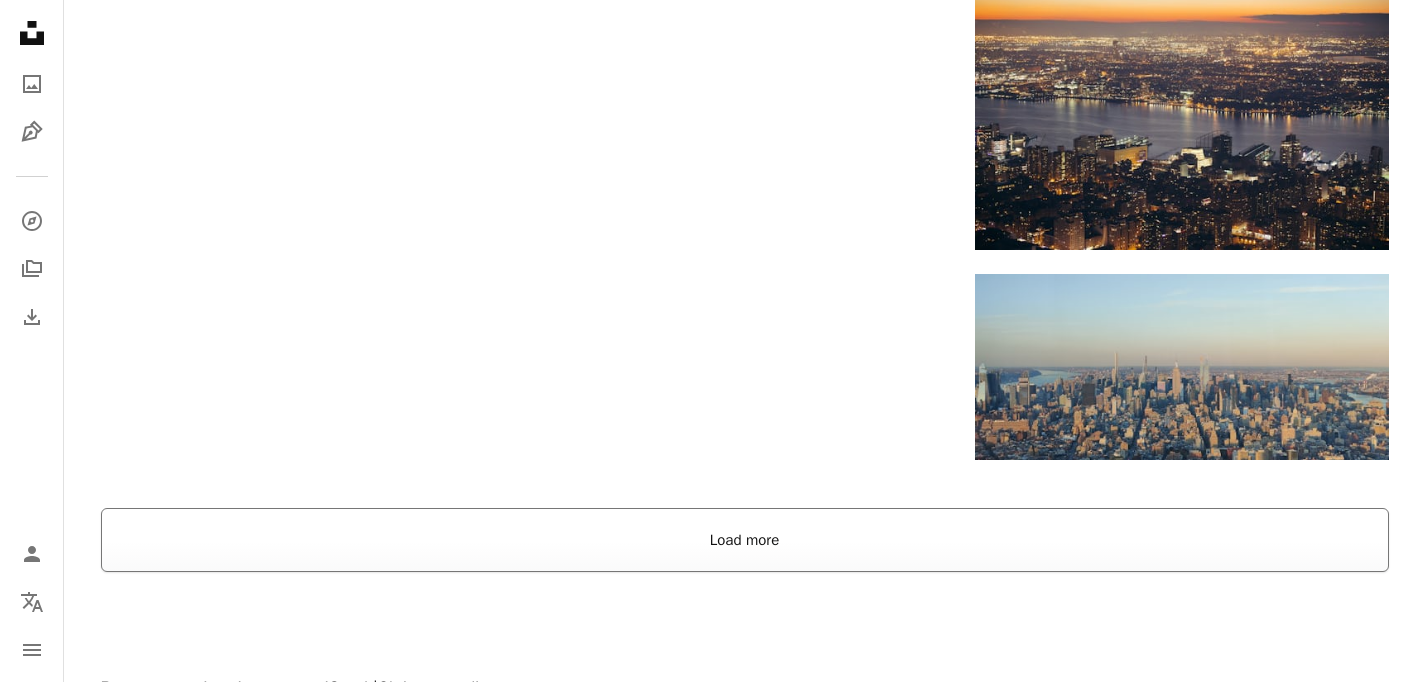 scroll, scrollTop: 2398, scrollLeft: 0, axis: vertical 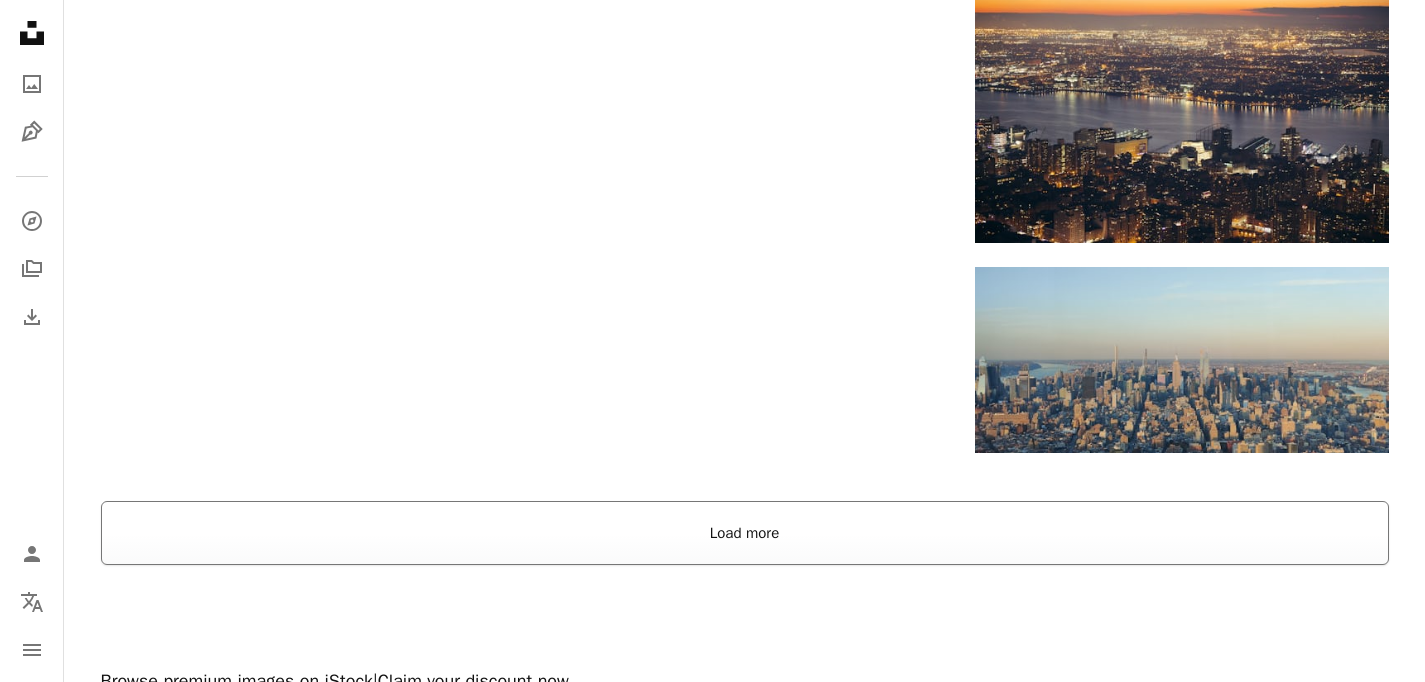 click on "Load more" at bounding box center [745, 533] 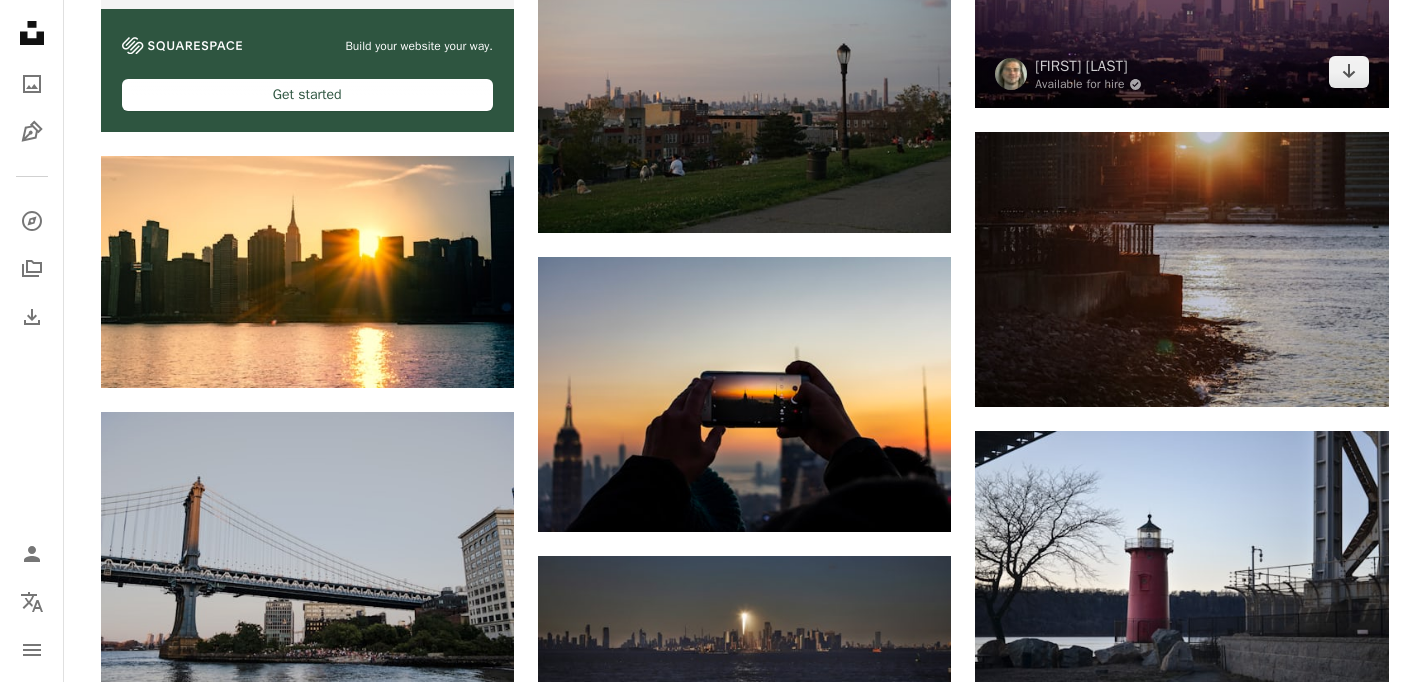 scroll, scrollTop: 3718, scrollLeft: 0, axis: vertical 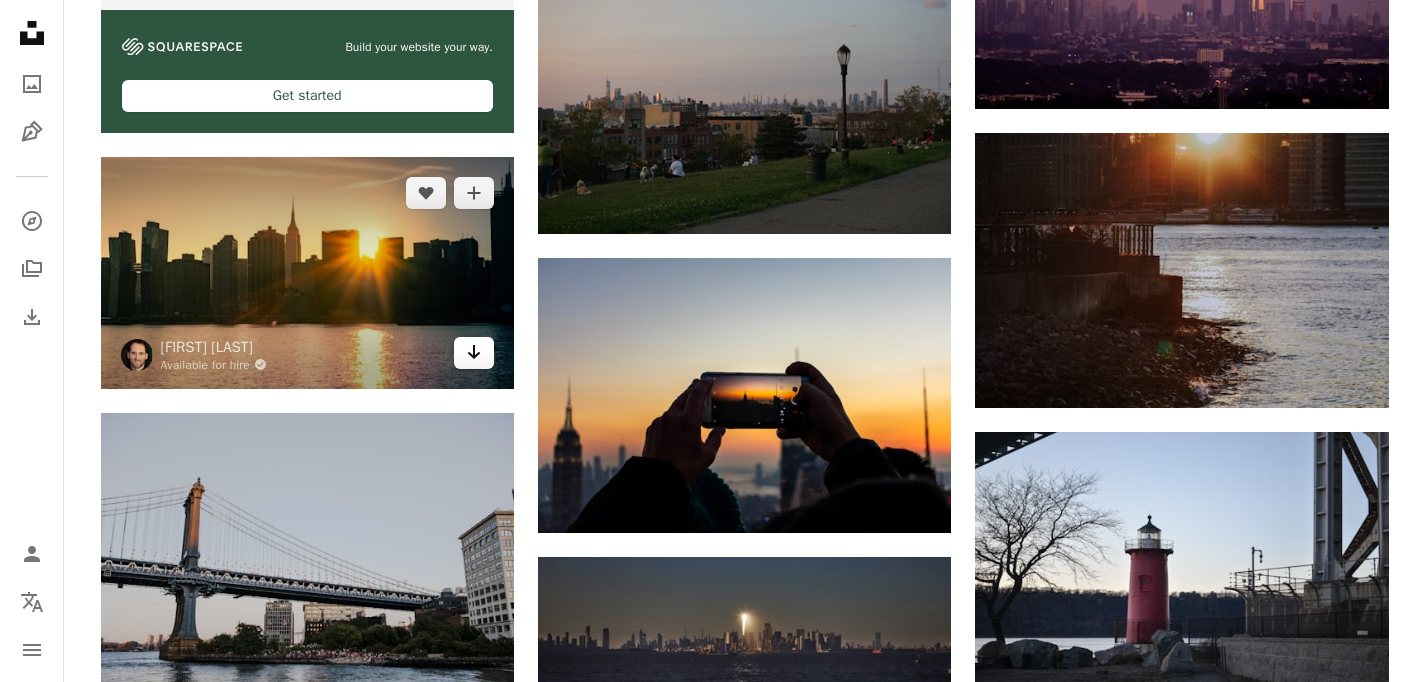 click on "Arrow pointing down" 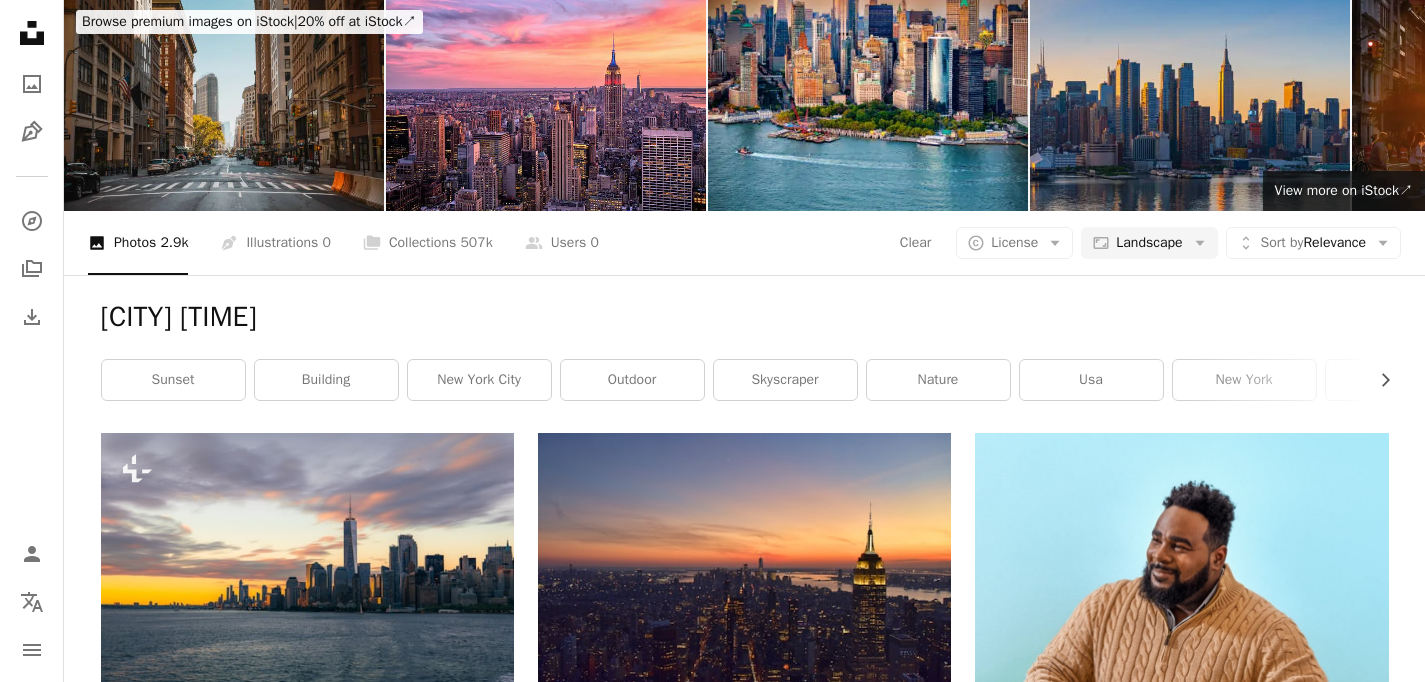 scroll, scrollTop: 0, scrollLeft: 0, axis: both 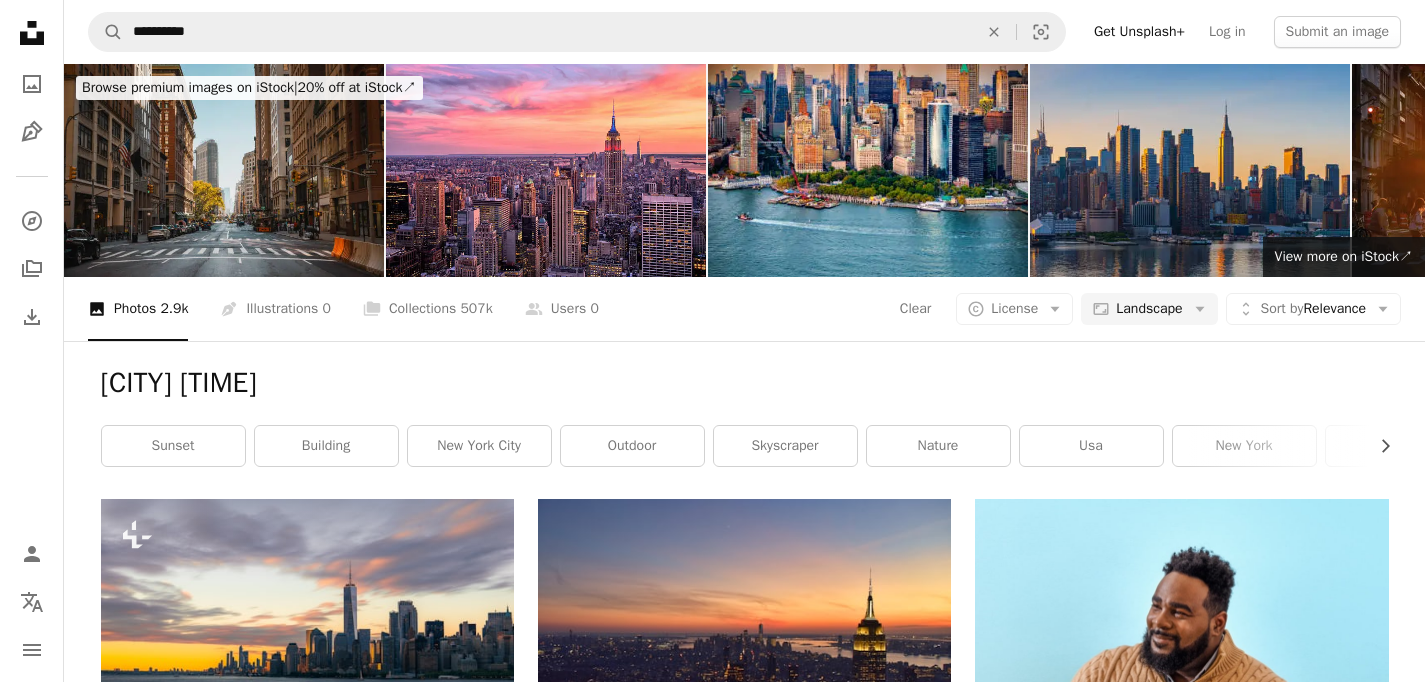 click on "**********" at bounding box center [744, 32] 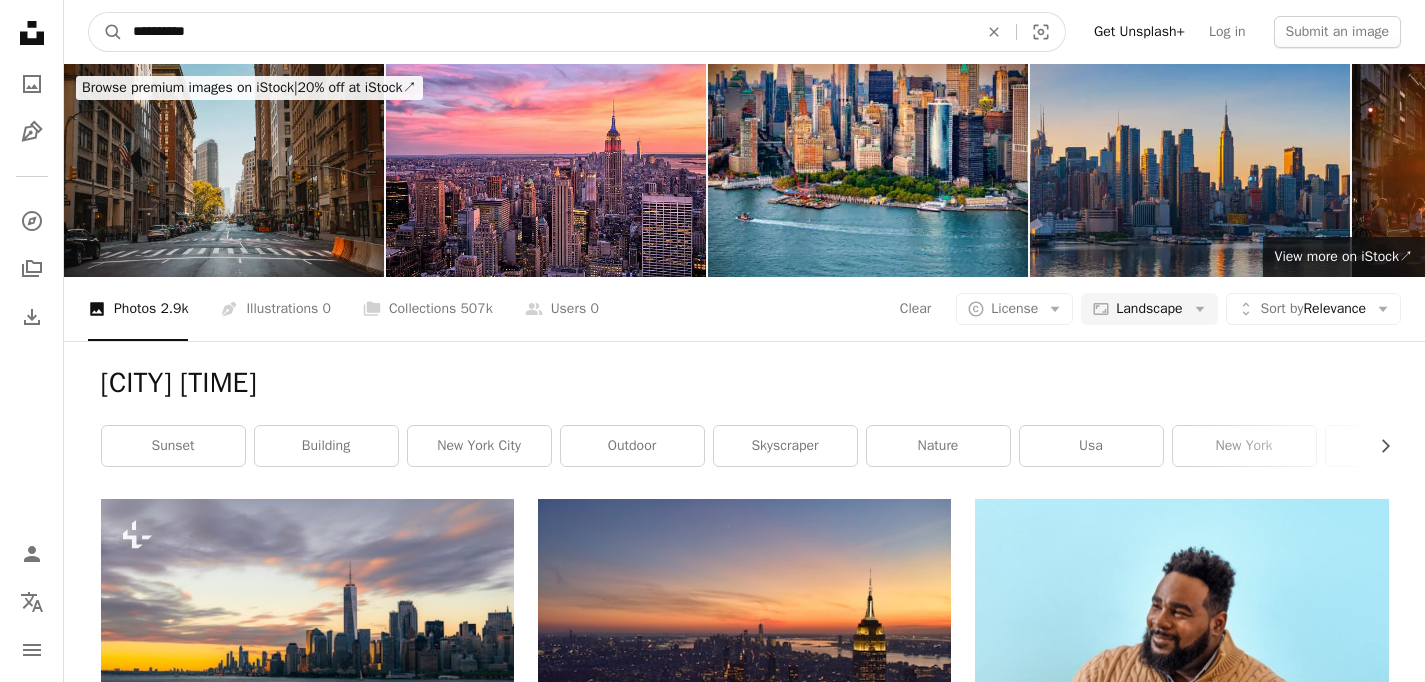 click on "**********" at bounding box center [547, 32] 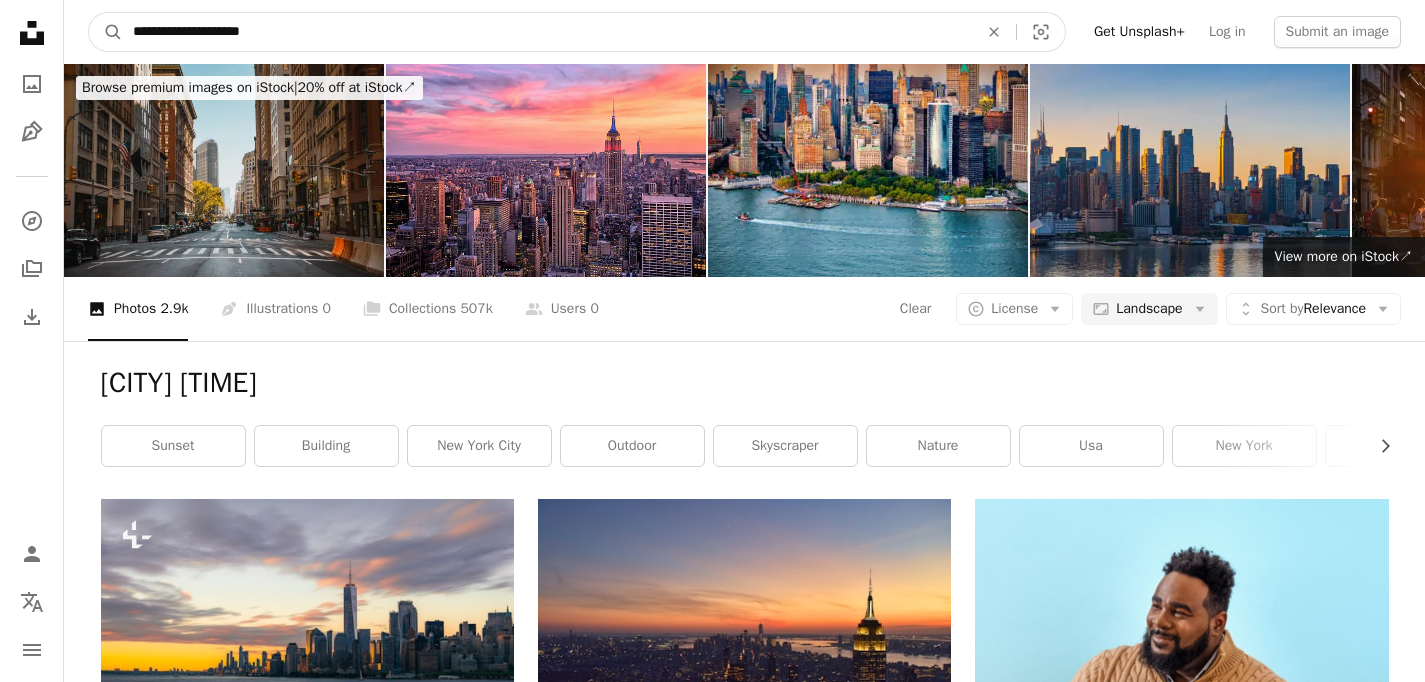 type on "**********" 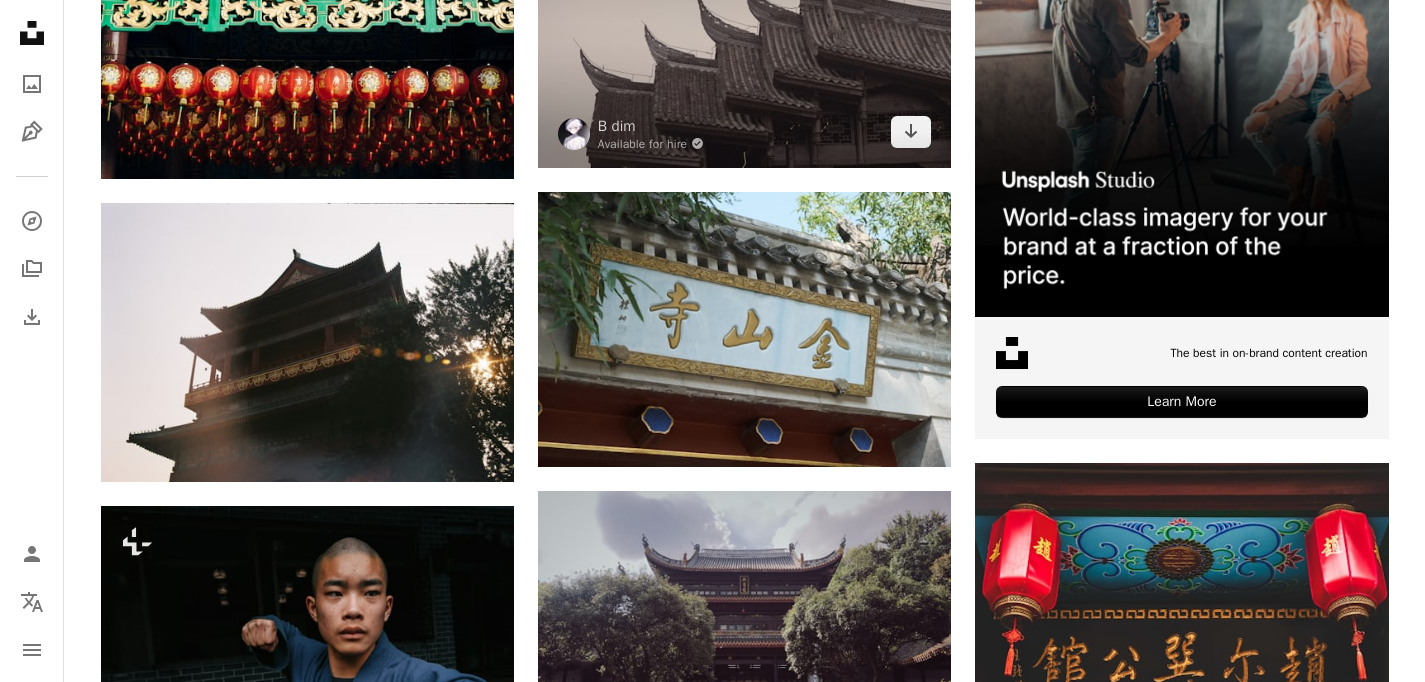 scroll, scrollTop: 386, scrollLeft: 0, axis: vertical 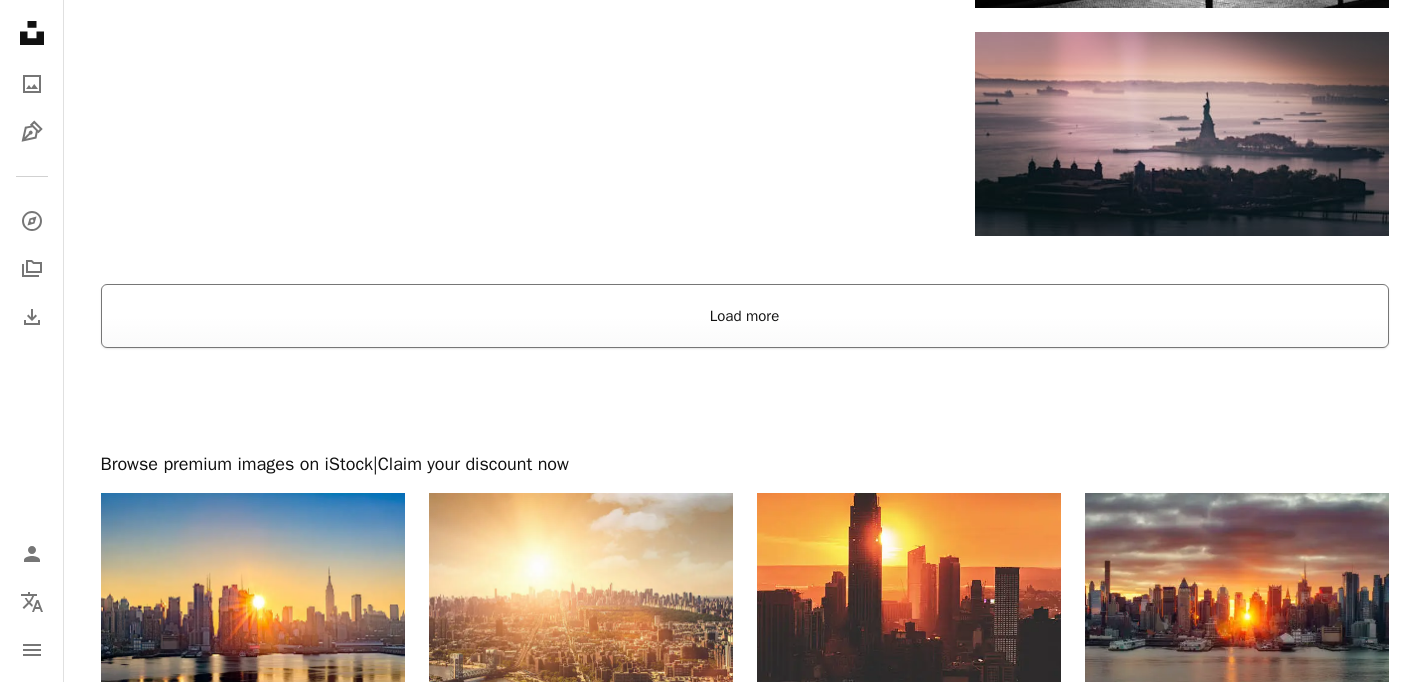 click on "Load more" at bounding box center [745, 316] 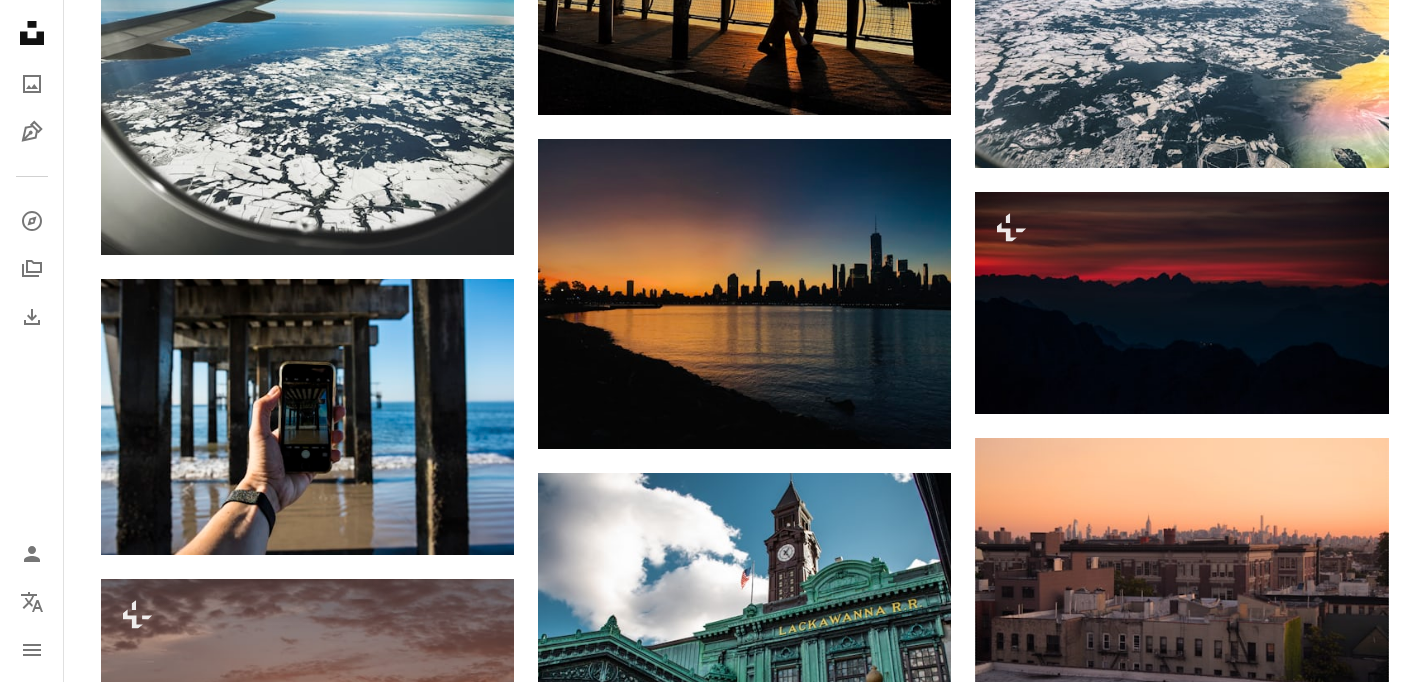 scroll, scrollTop: 5546, scrollLeft: 0, axis: vertical 